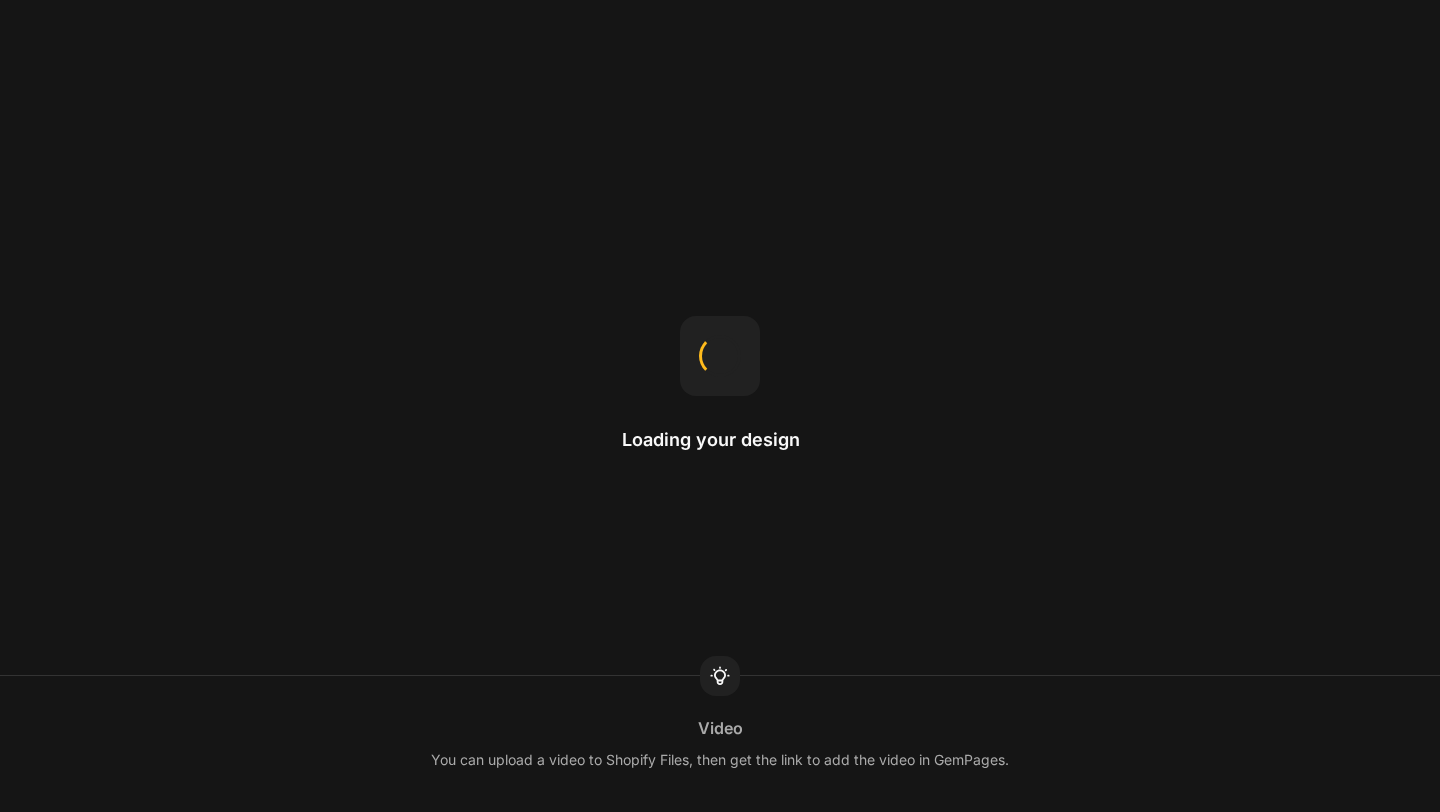 scroll, scrollTop: 0, scrollLeft: 0, axis: both 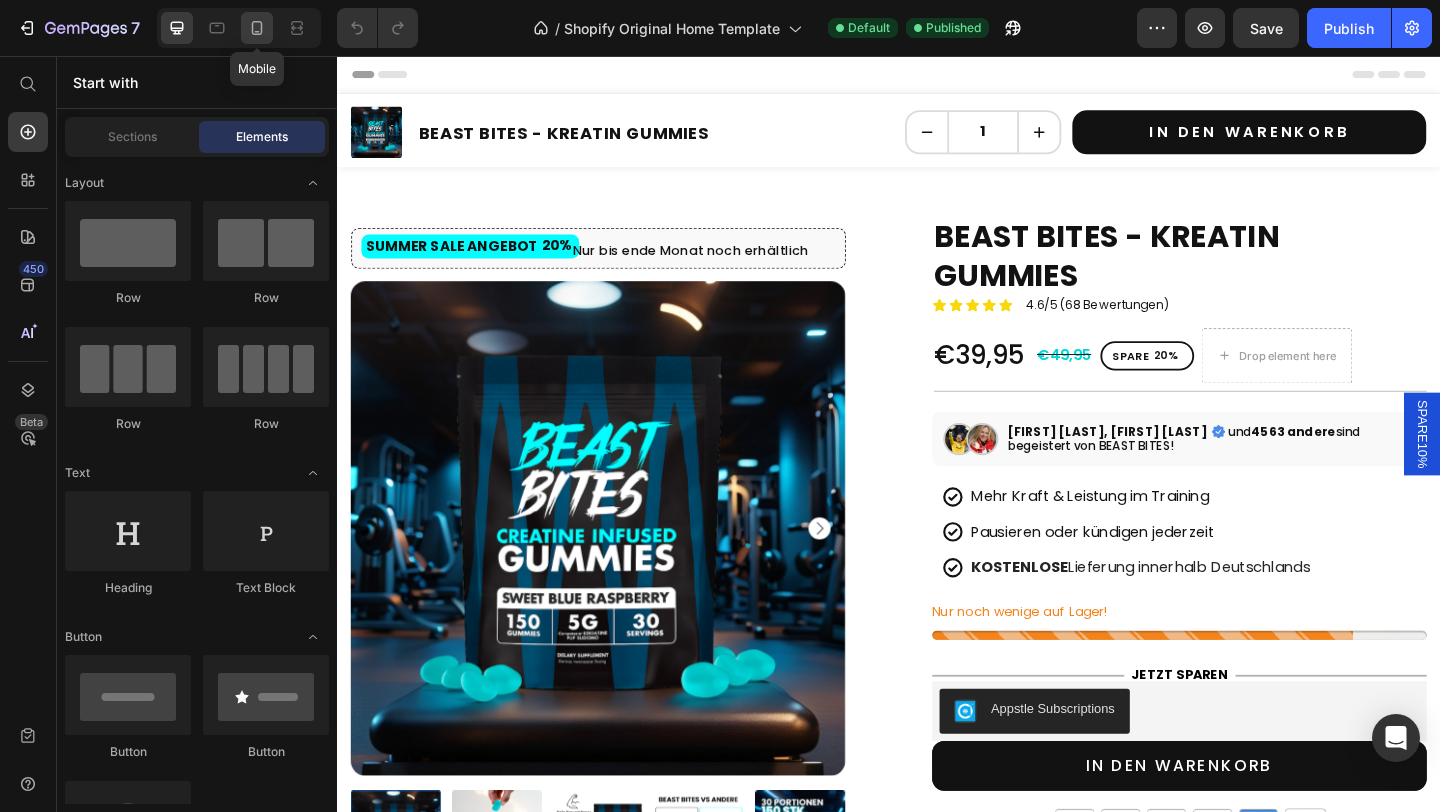 click 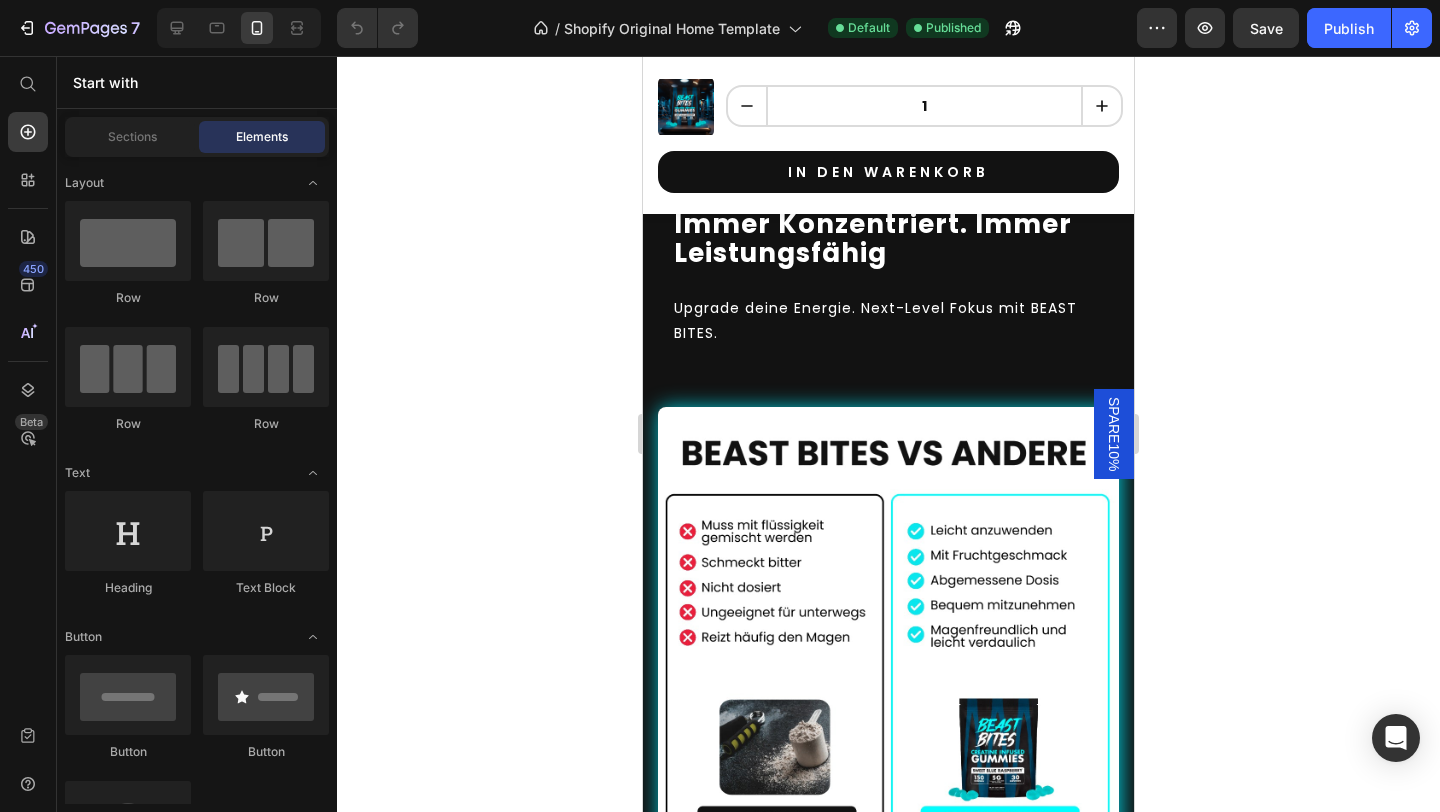 scroll, scrollTop: 4177, scrollLeft: 0, axis: vertical 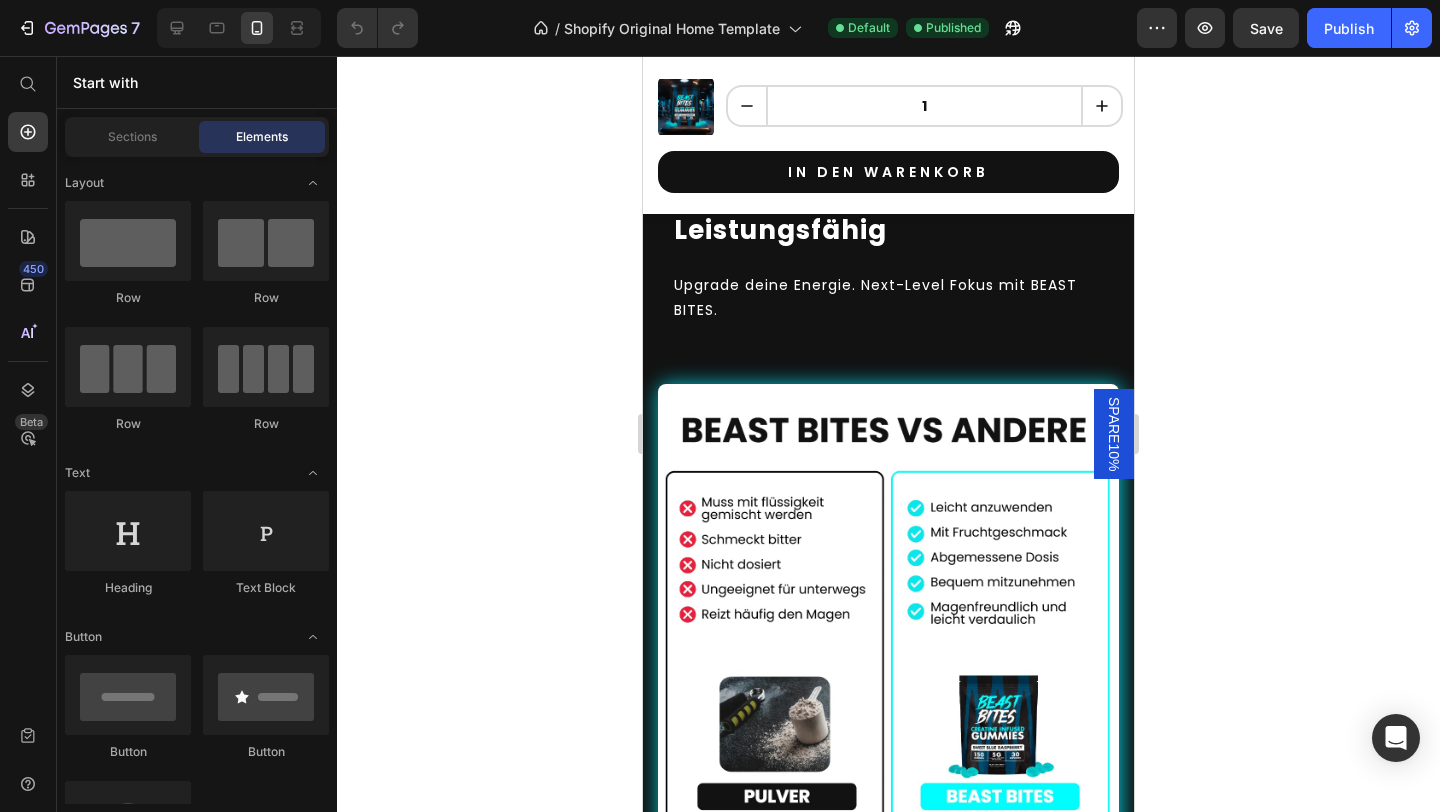 click at bounding box center (889, -354) 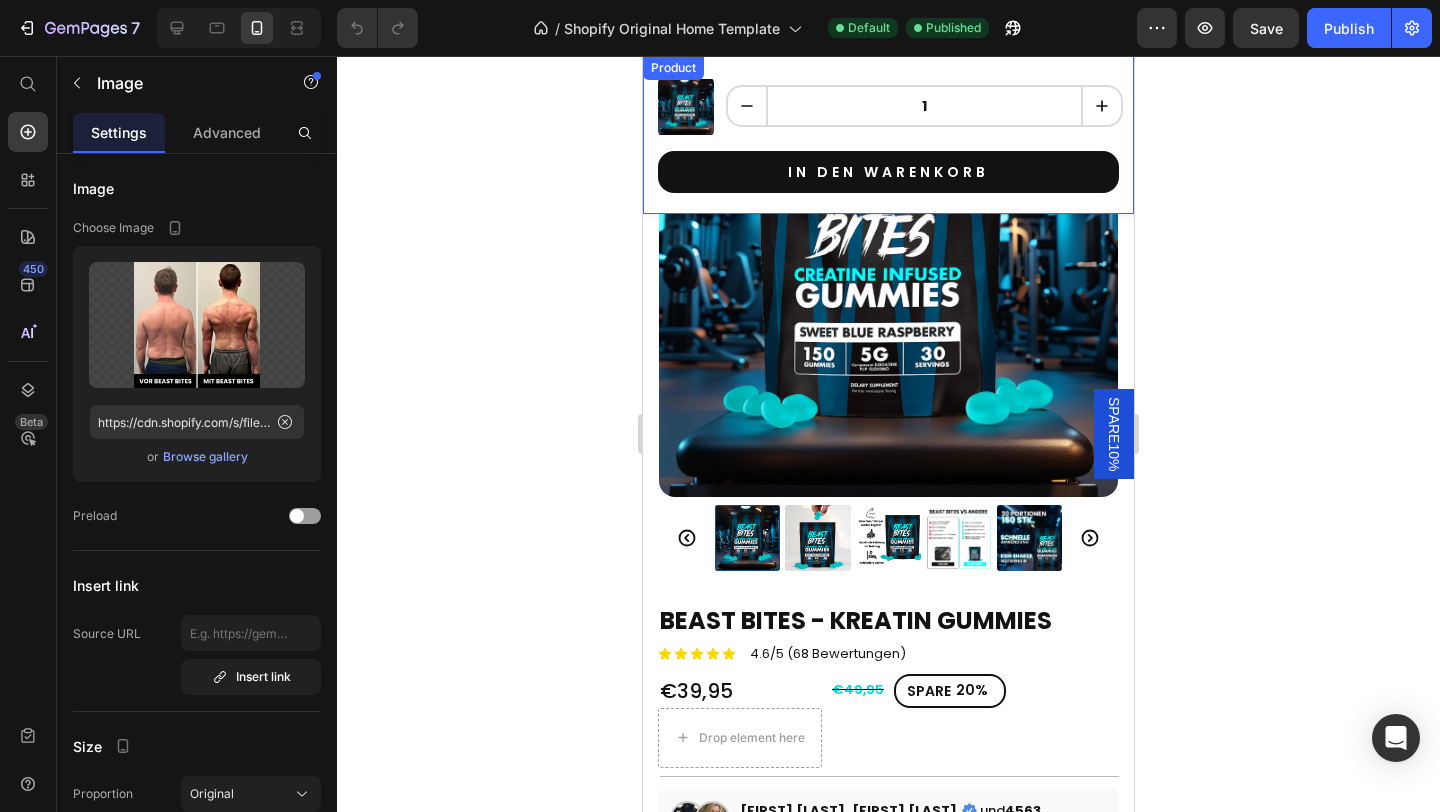 scroll, scrollTop: 0, scrollLeft: 0, axis: both 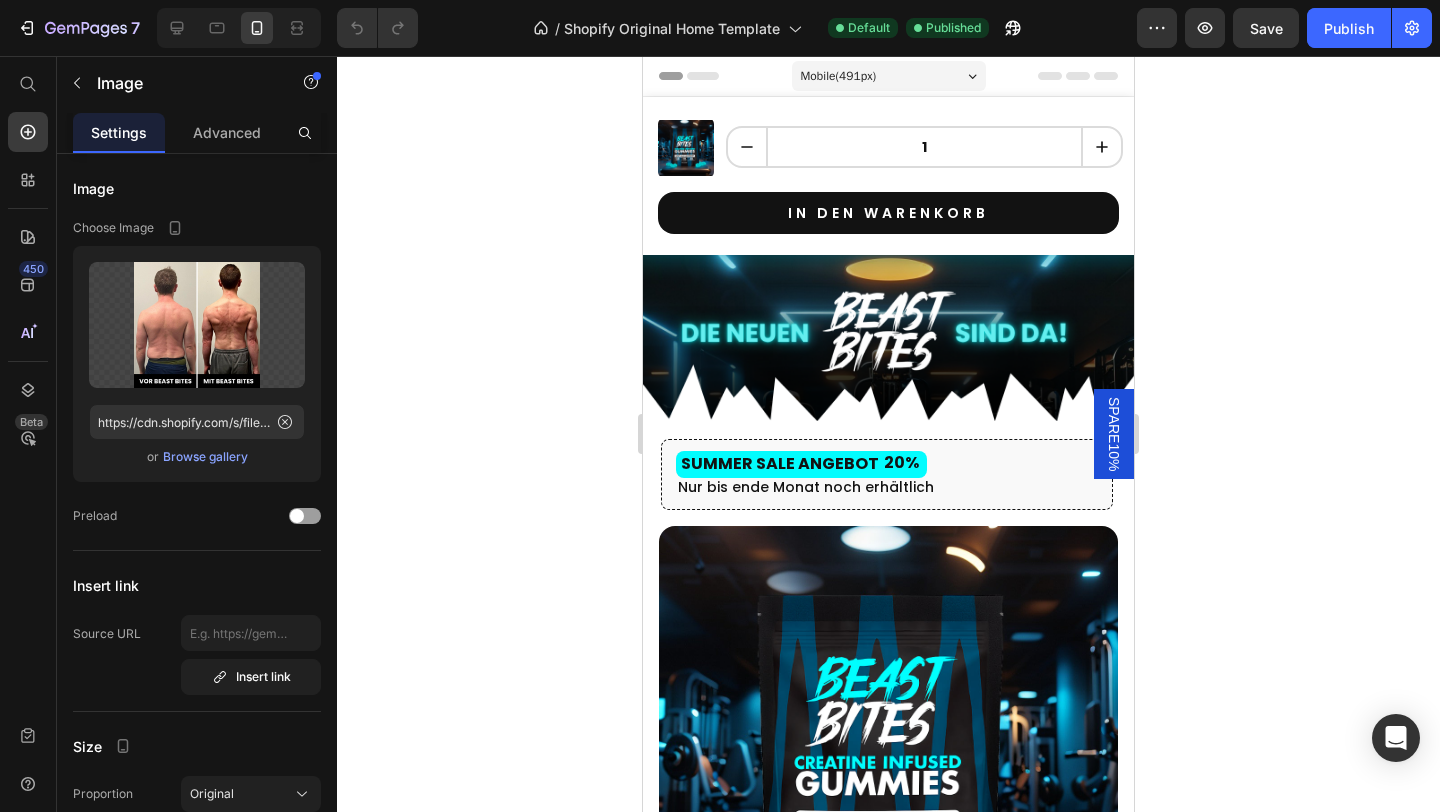 click on "Mobile  ( 491 px)" at bounding box center (889, 76) 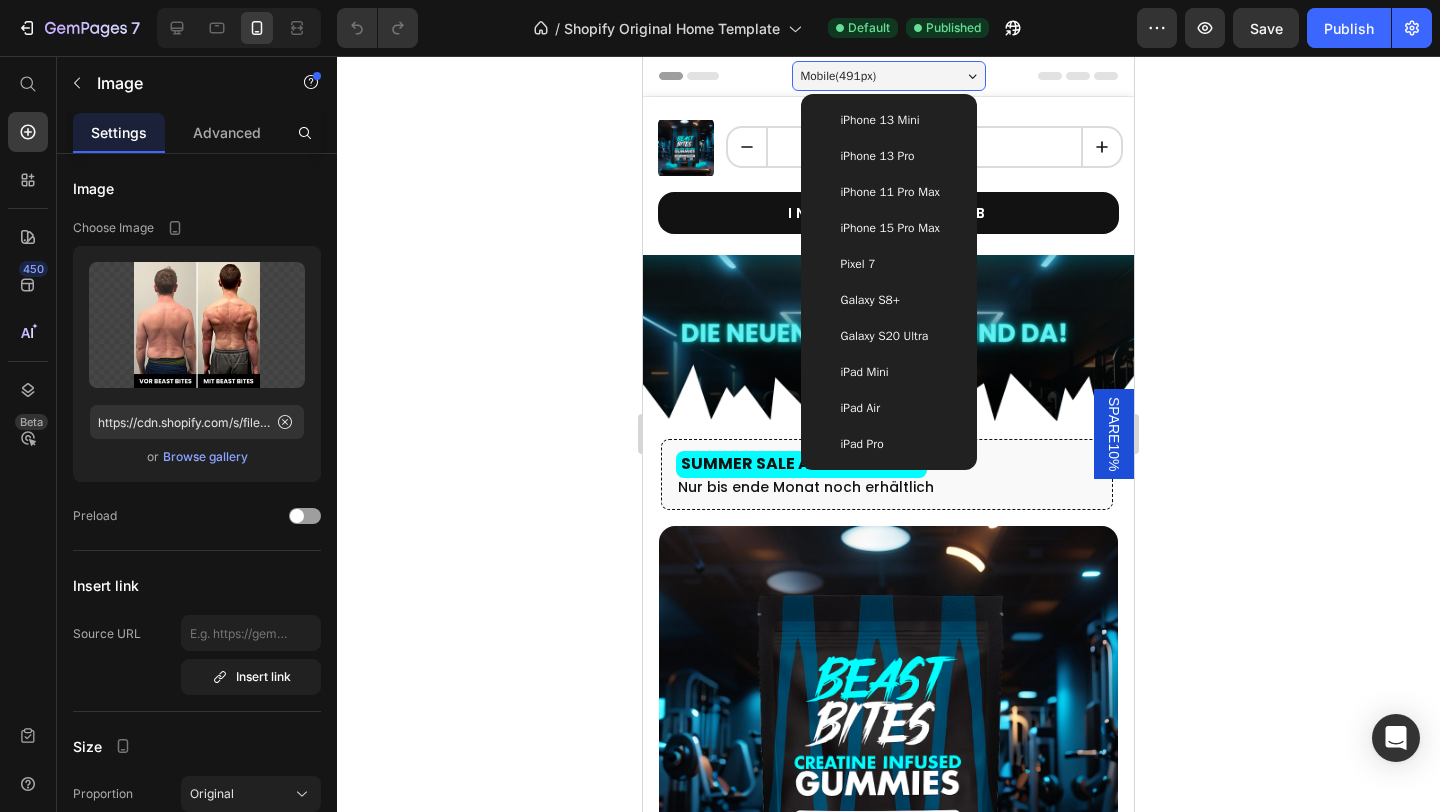 click on "iPhone 15 Pro Max" at bounding box center (890, 228) 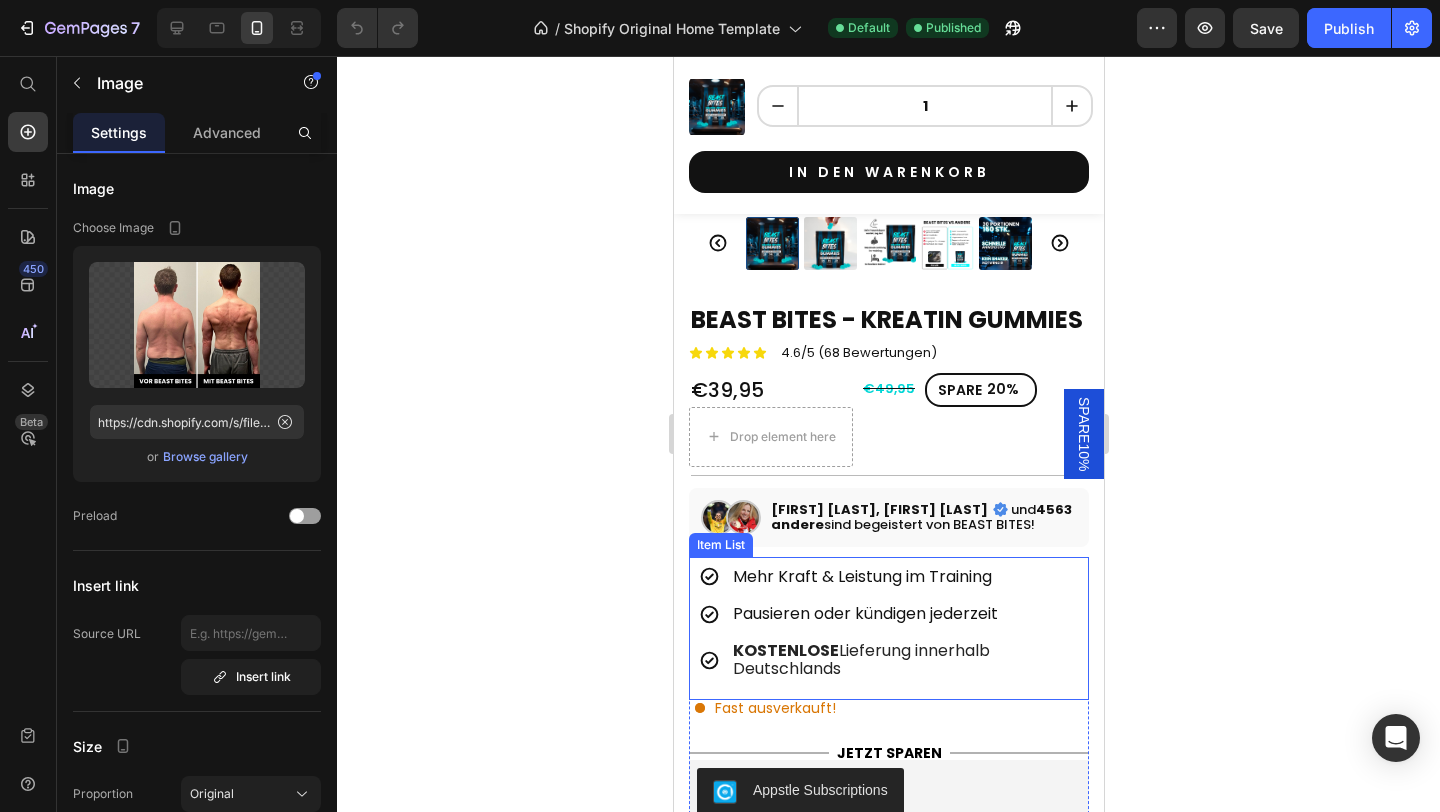 scroll, scrollTop: 698, scrollLeft: 0, axis: vertical 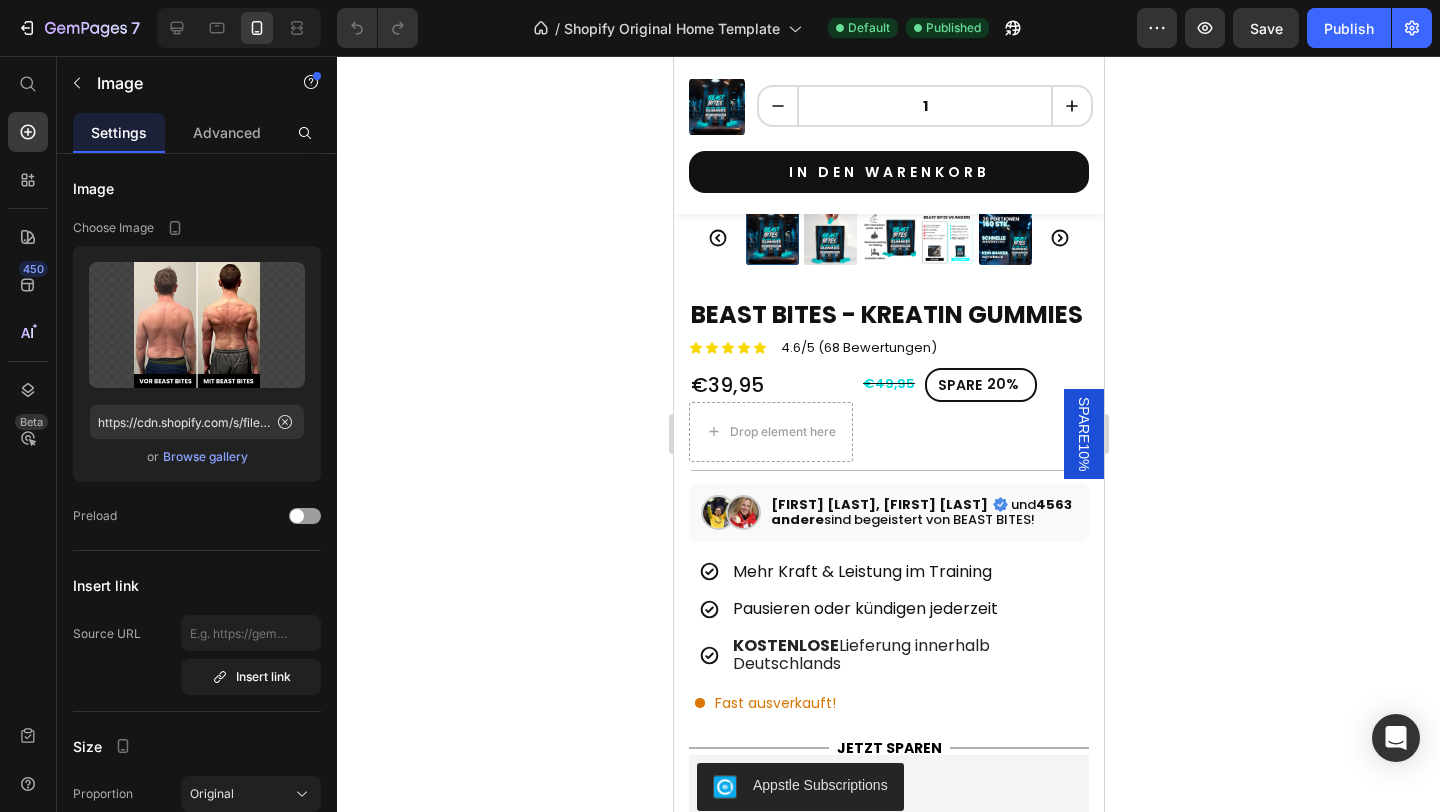 click at bounding box center (239, 28) 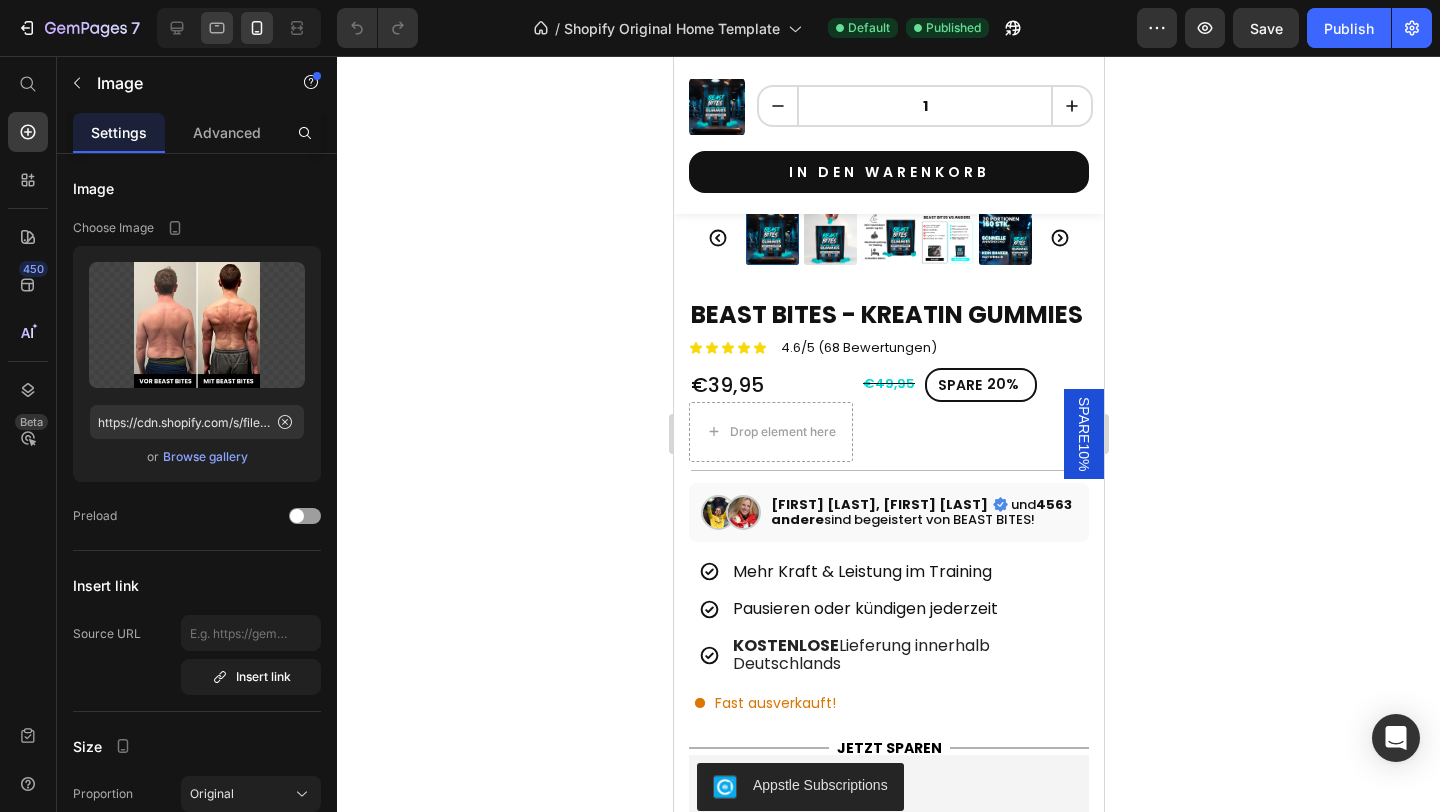 click 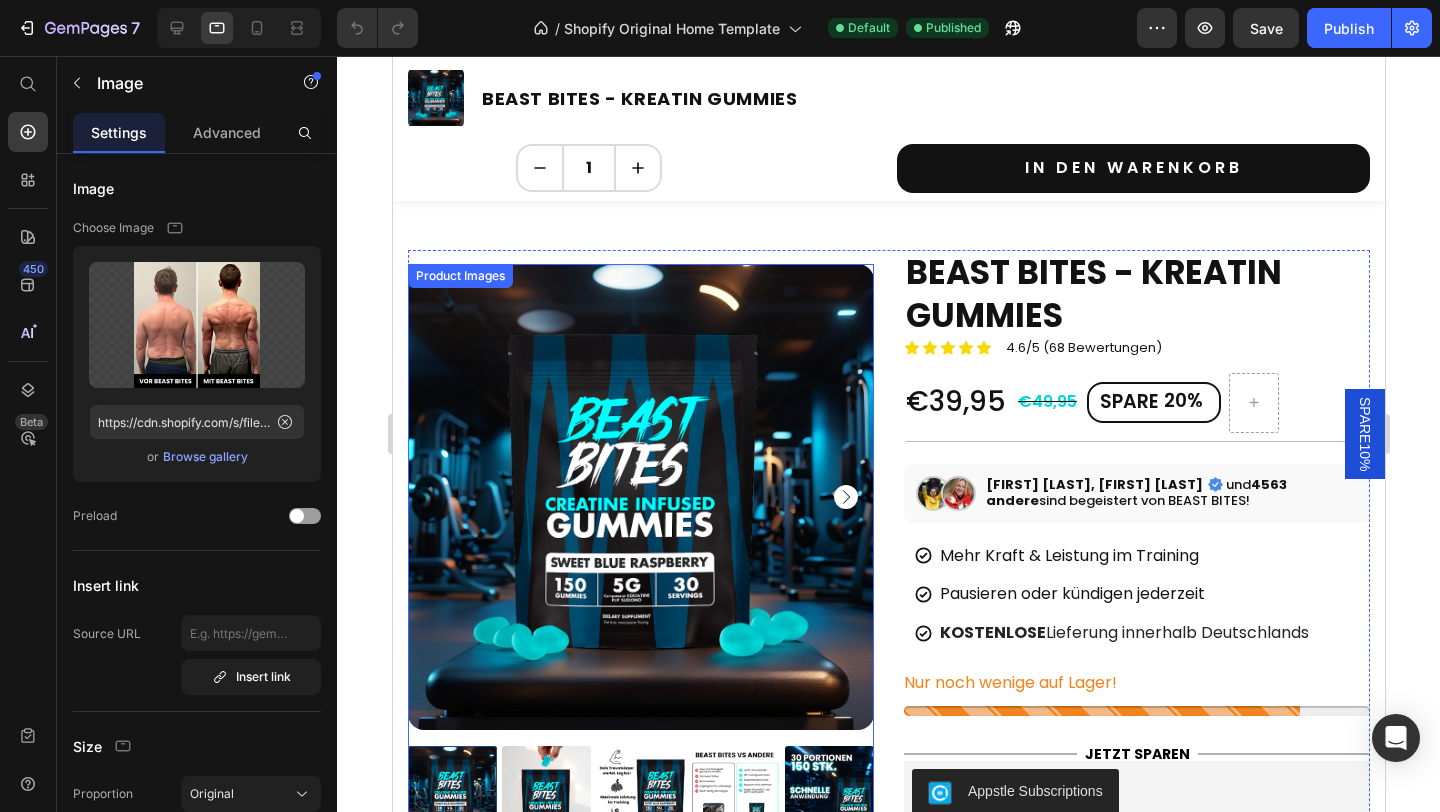 scroll, scrollTop: 35, scrollLeft: 0, axis: vertical 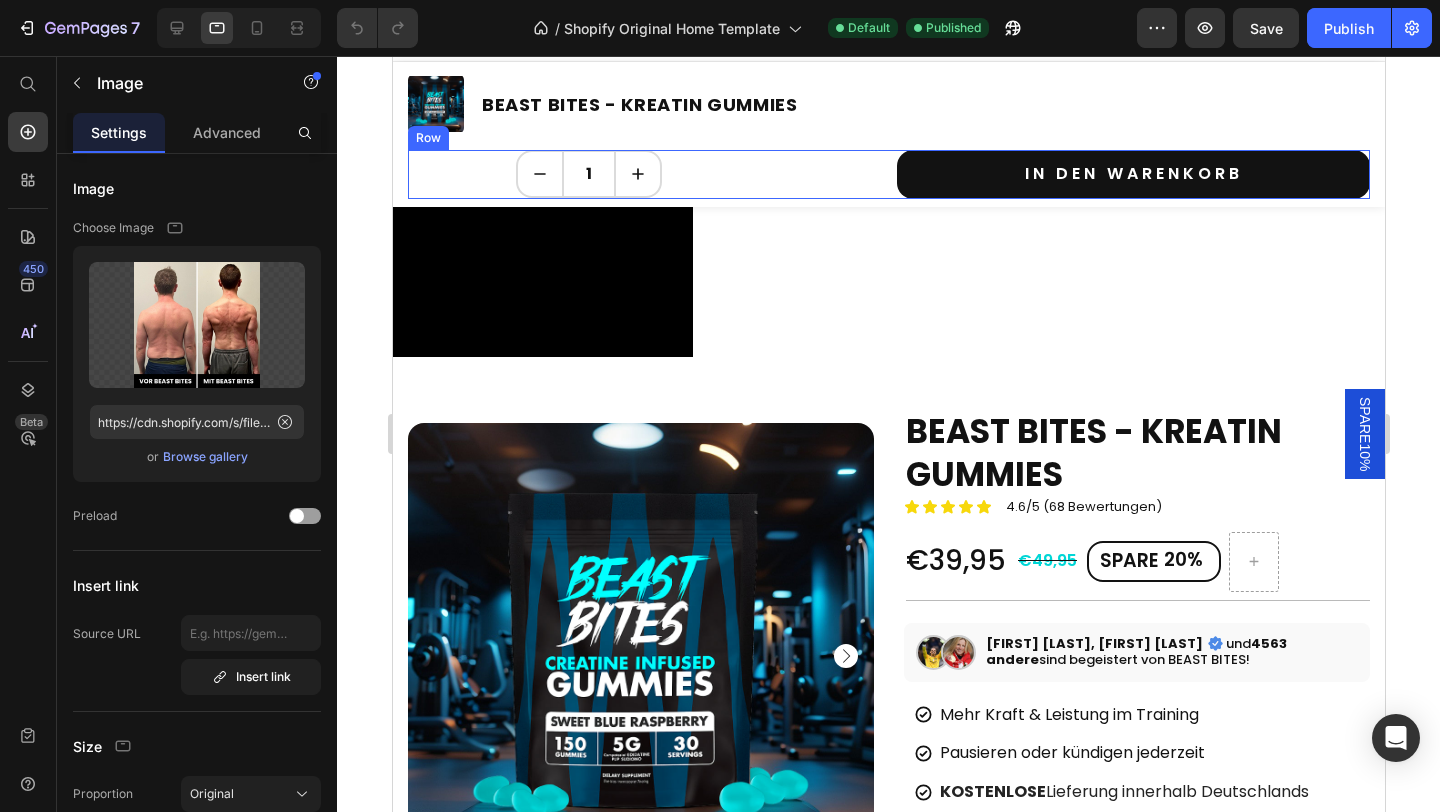 click at bounding box center [239, 28] 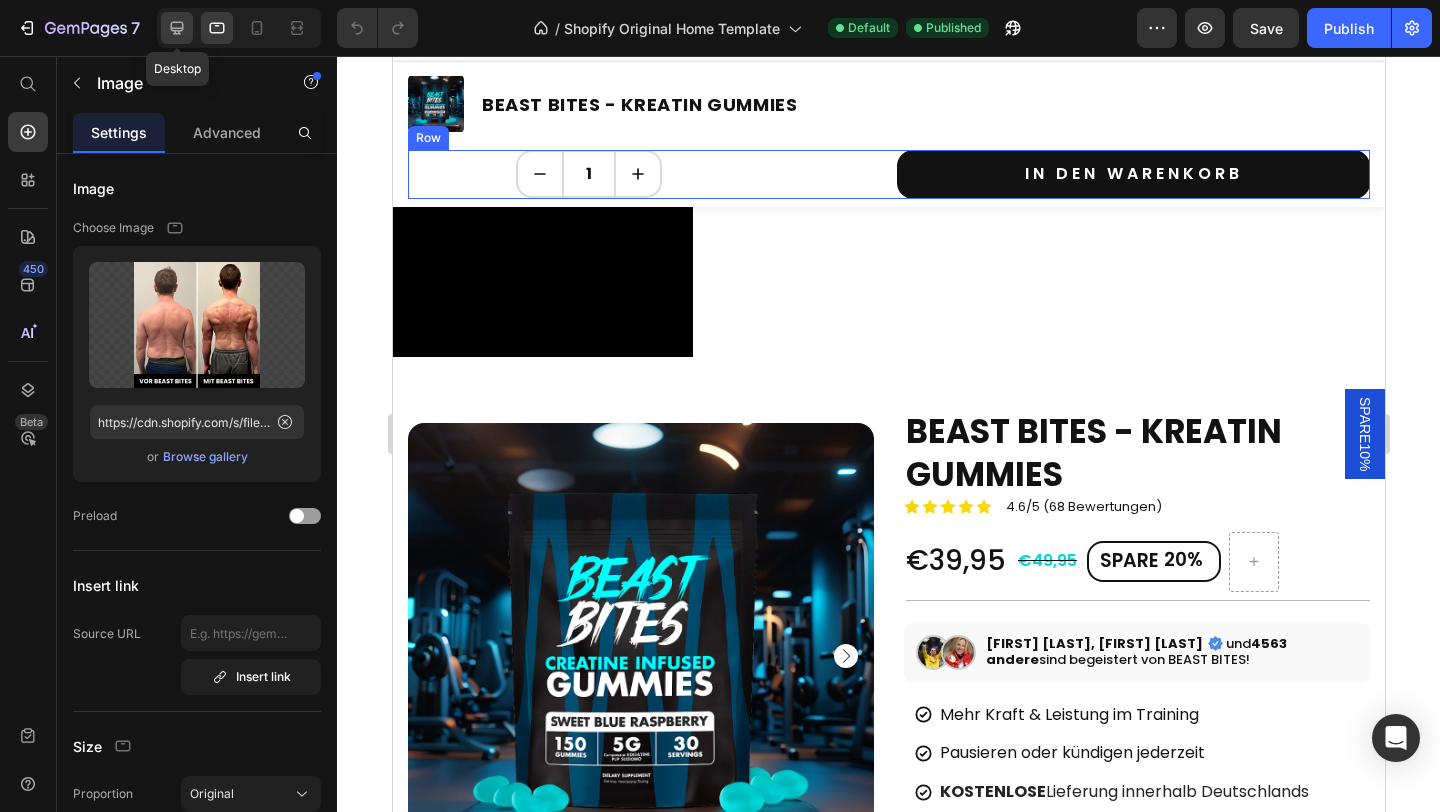 click 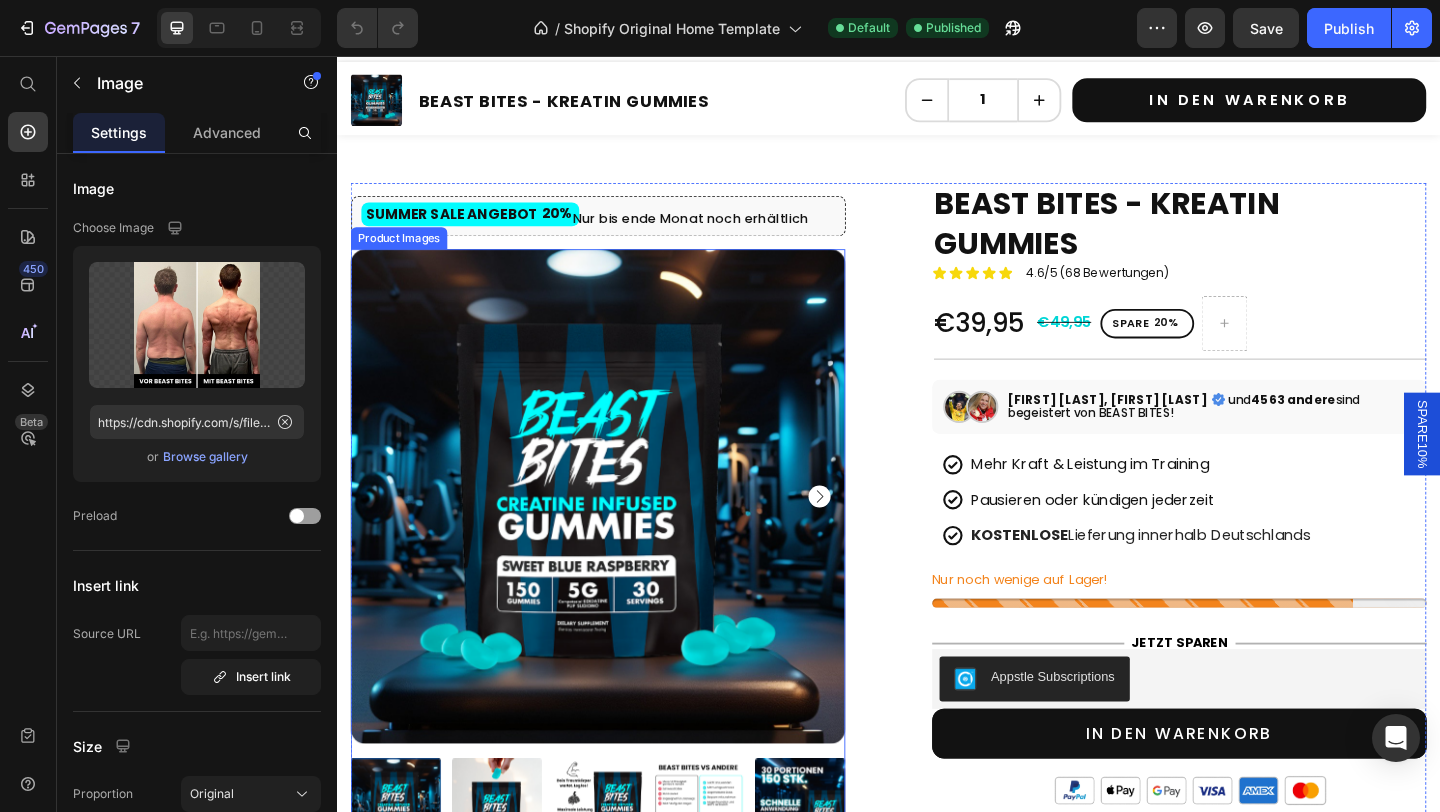 scroll, scrollTop: 0, scrollLeft: 0, axis: both 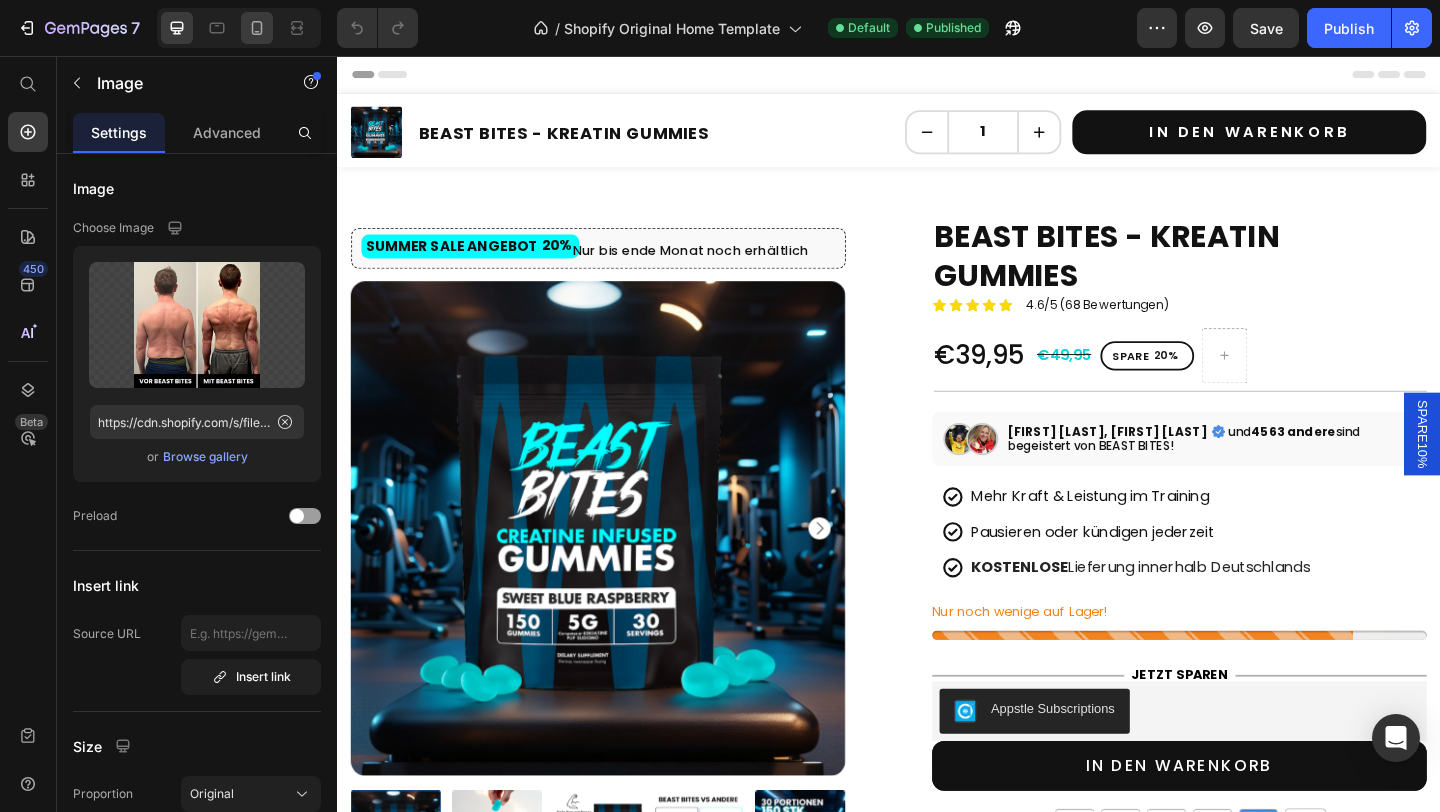 click 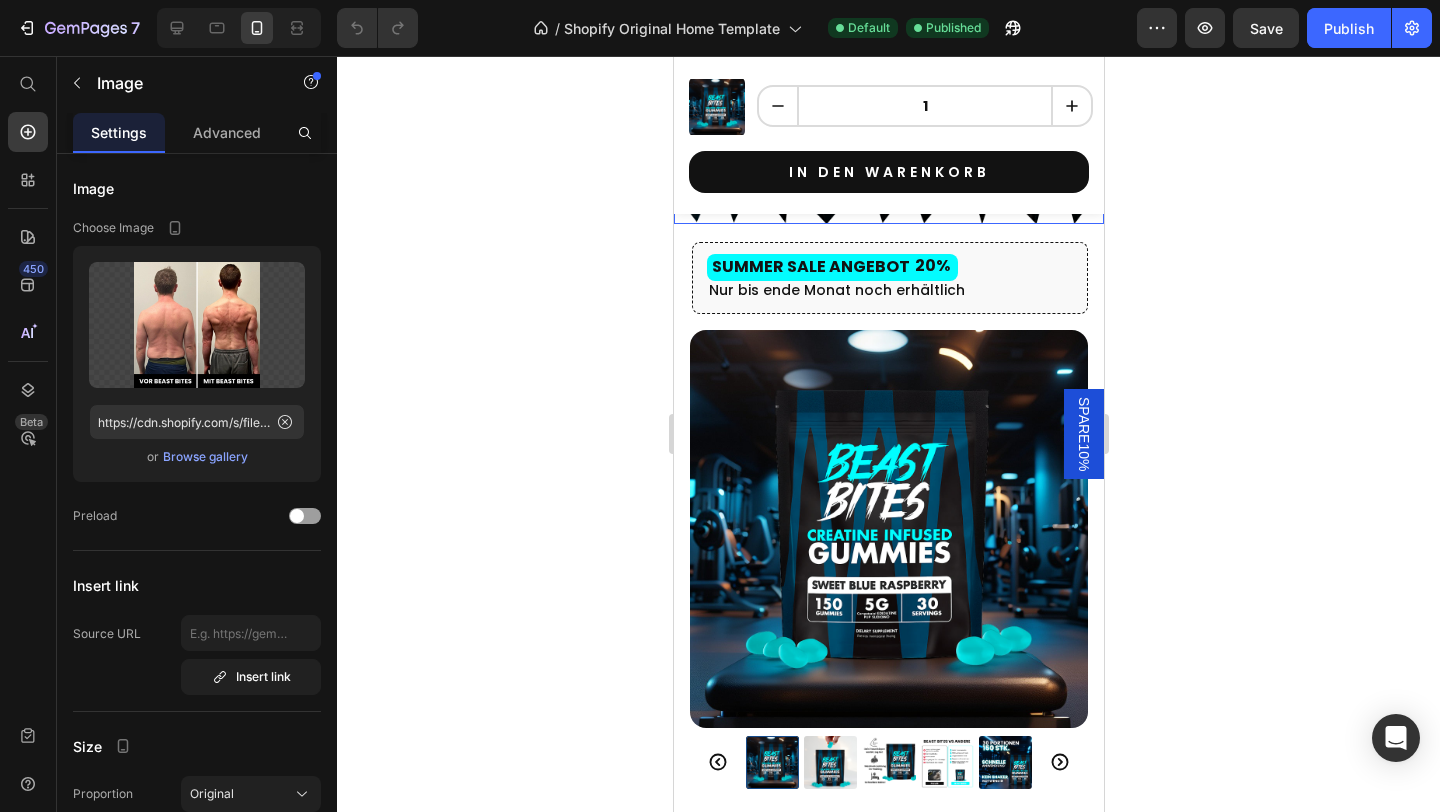 scroll, scrollTop: 0, scrollLeft: 0, axis: both 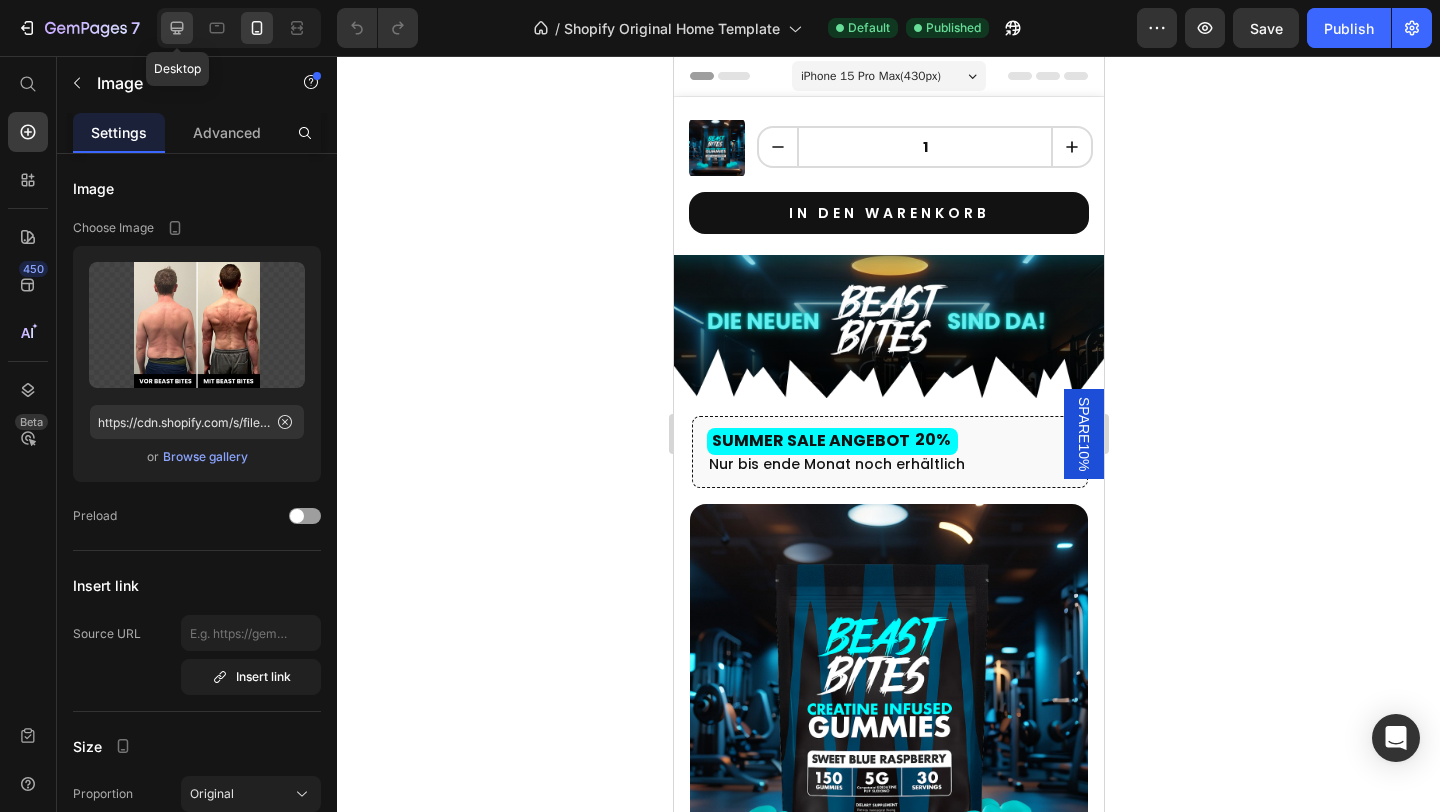 click 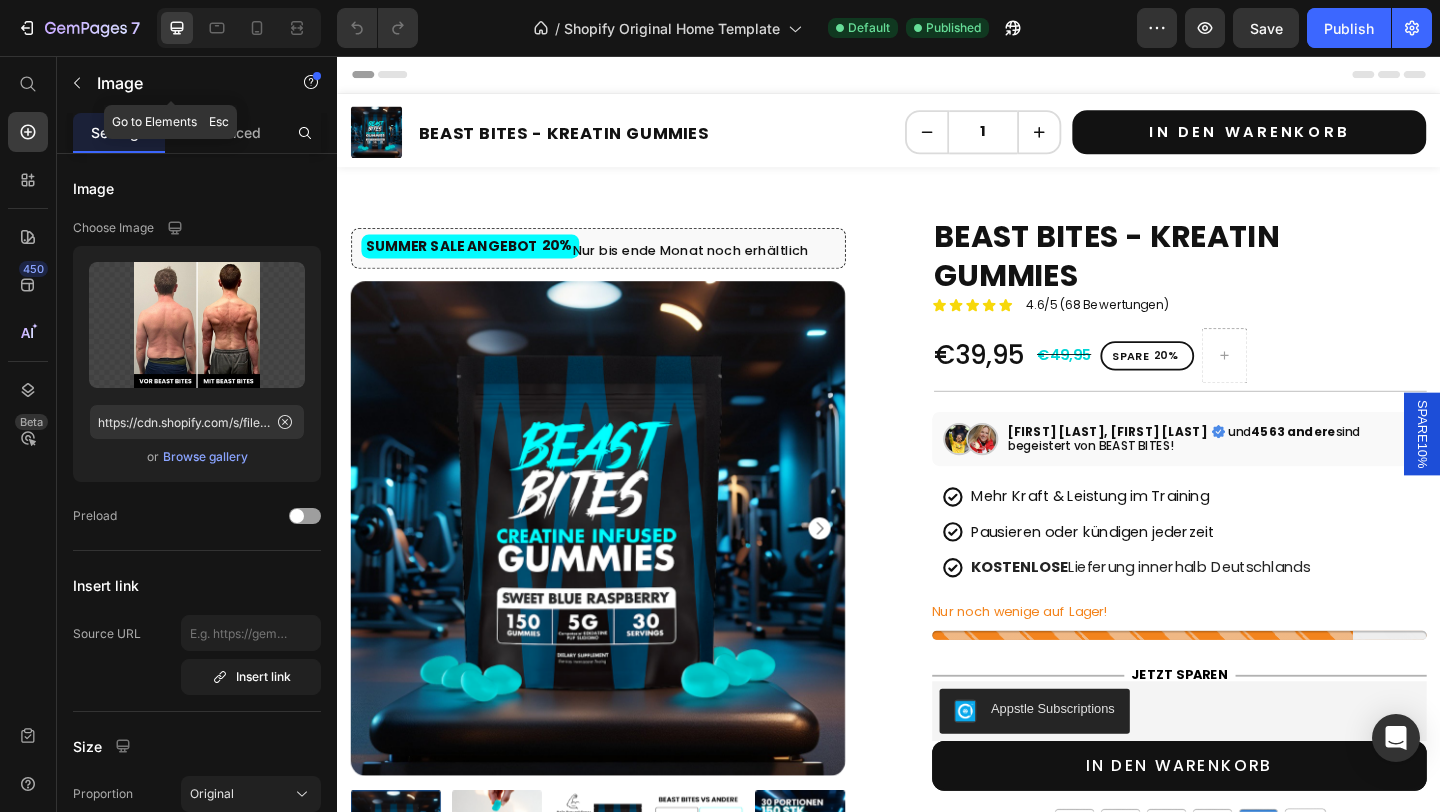 click on "7   /  Shopify Original Home Template Default Published Preview  Save   Publish" 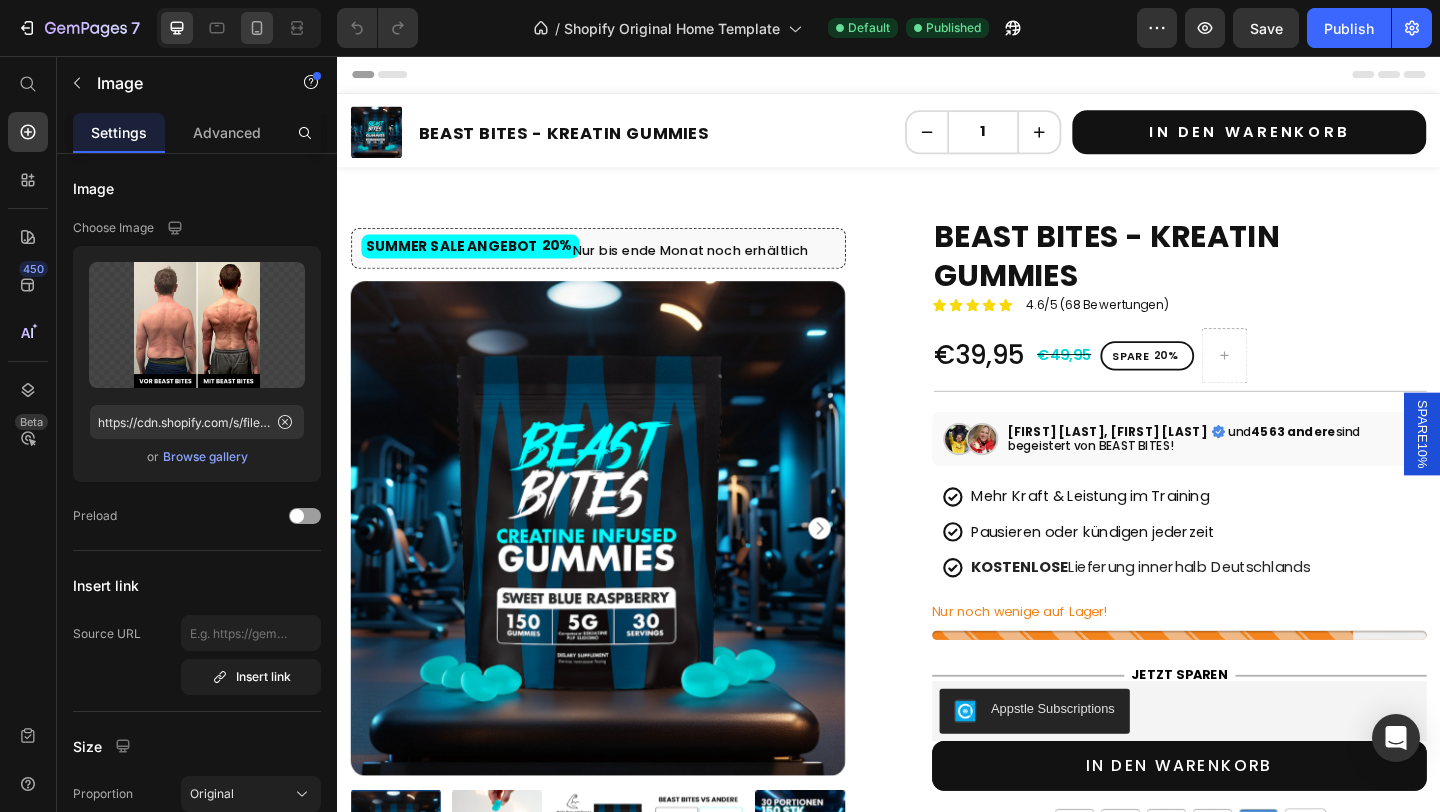 click 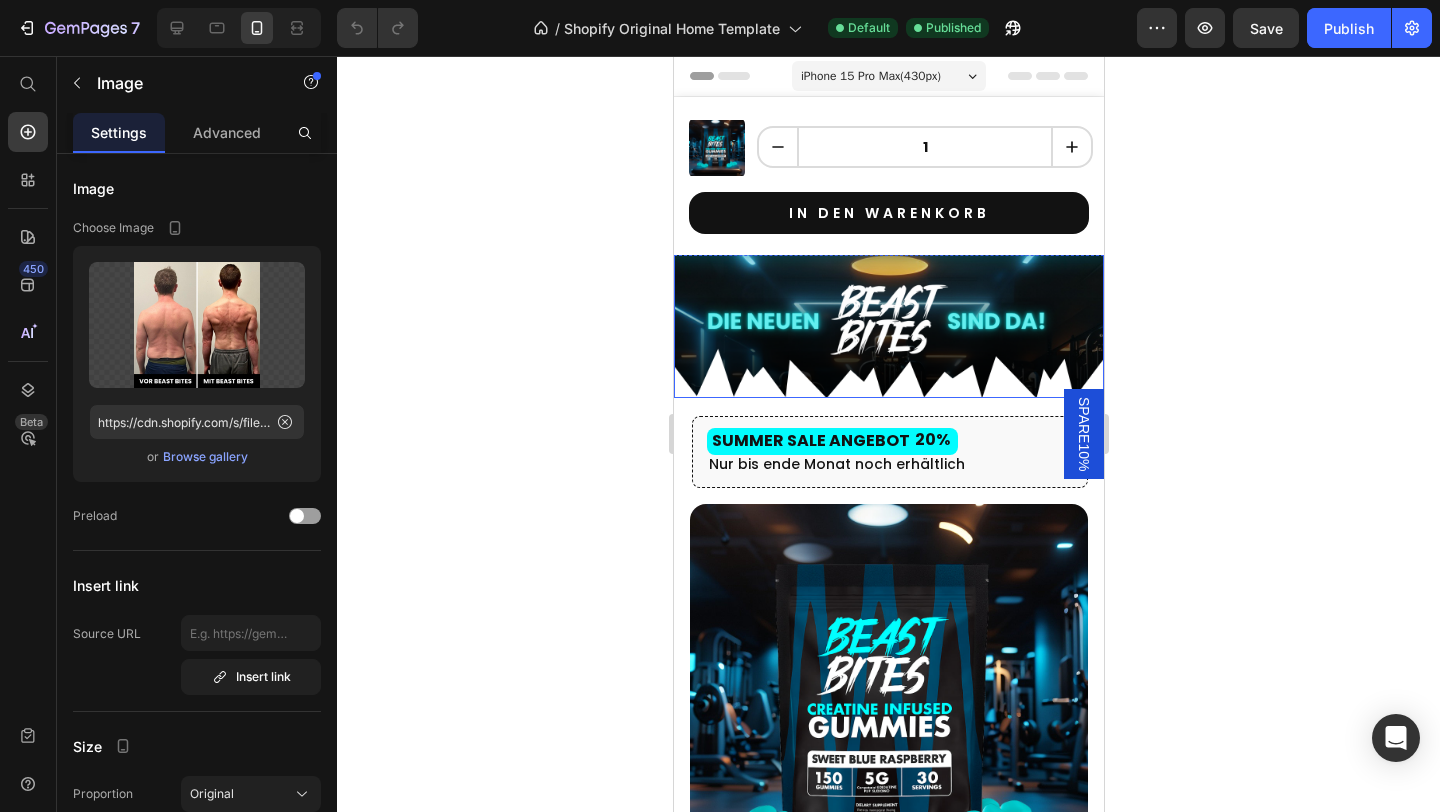 click at bounding box center (888, 318) 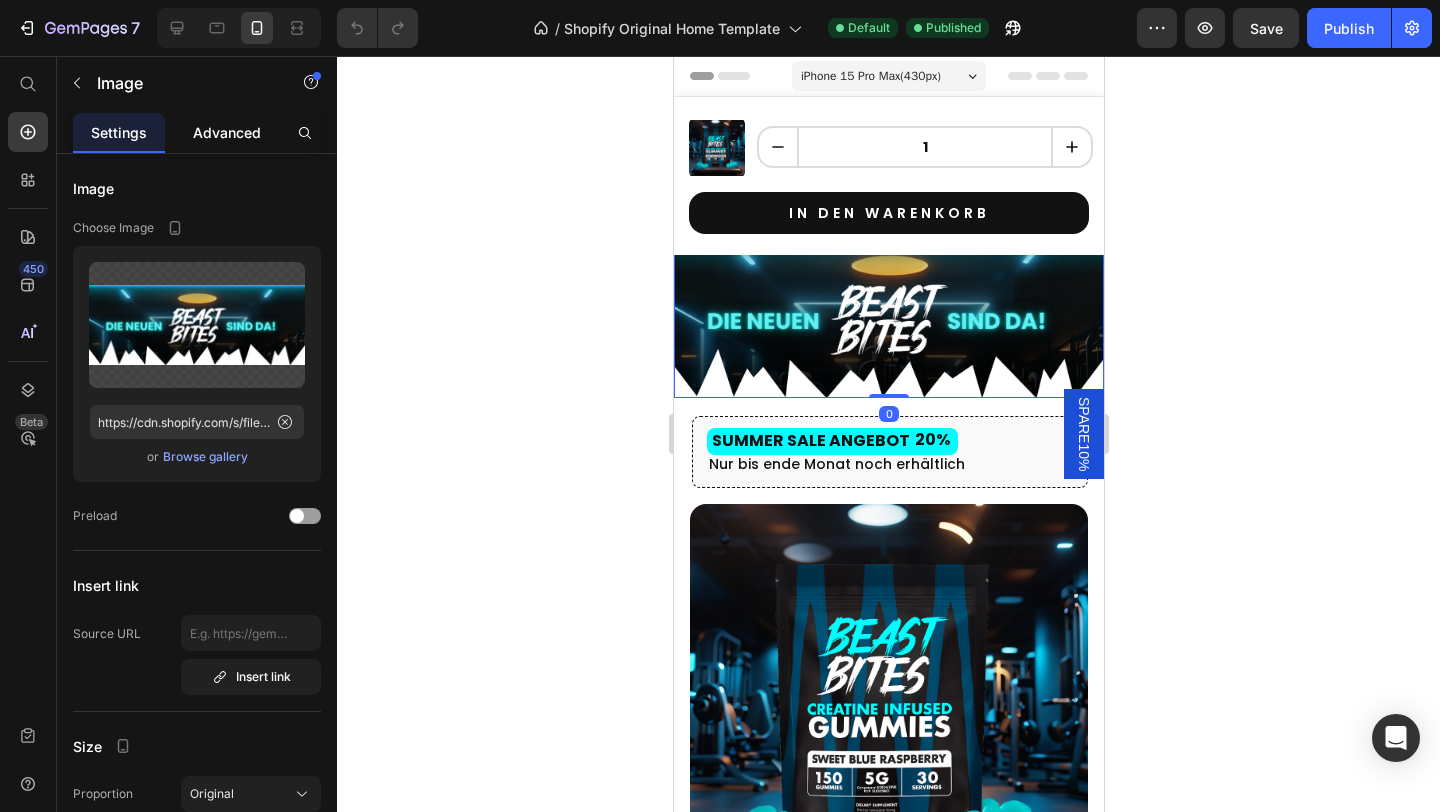 click on "Advanced" at bounding box center [227, 132] 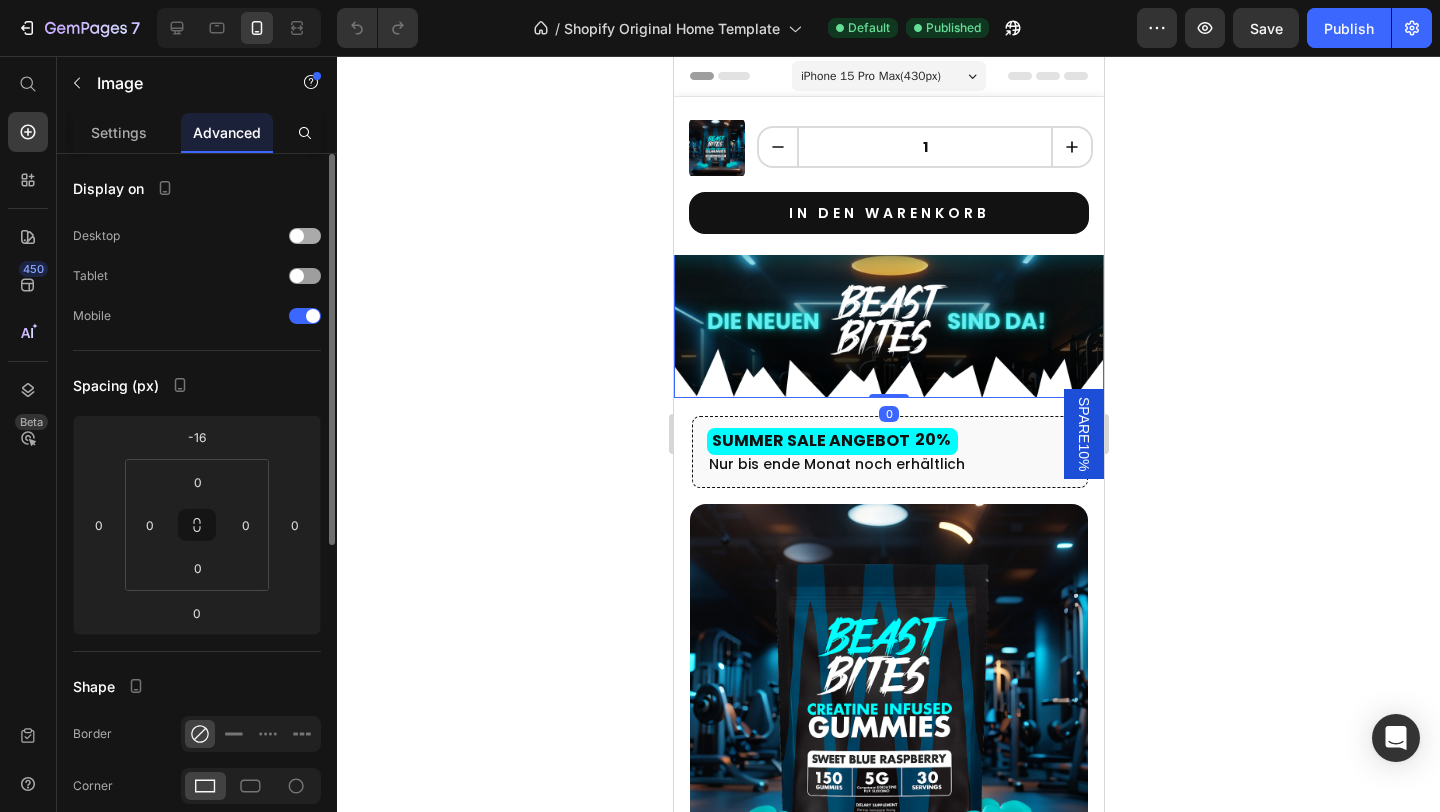 click on "Desktop" at bounding box center [197, 236] 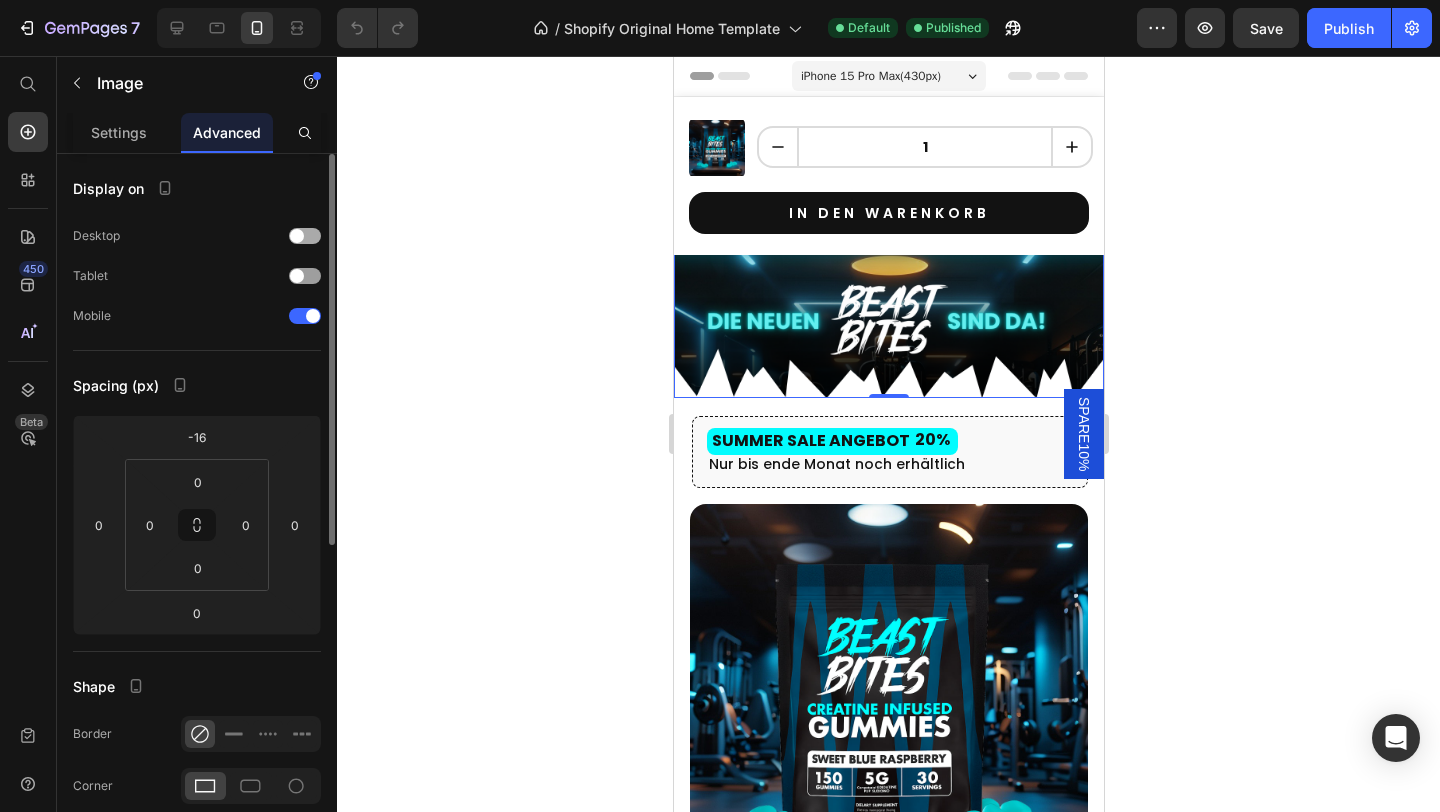 click at bounding box center (305, 236) 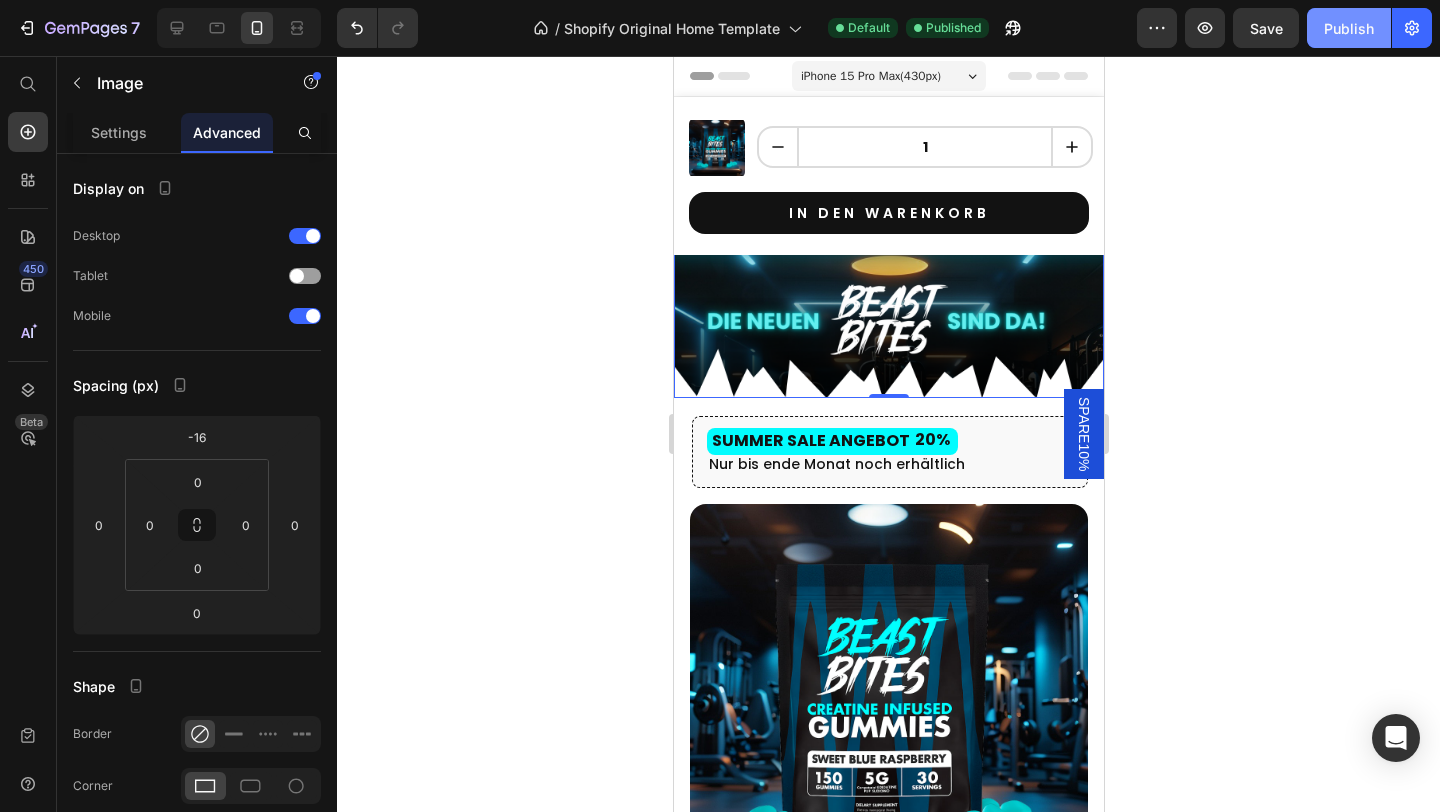 click on "Publish" at bounding box center [1349, 28] 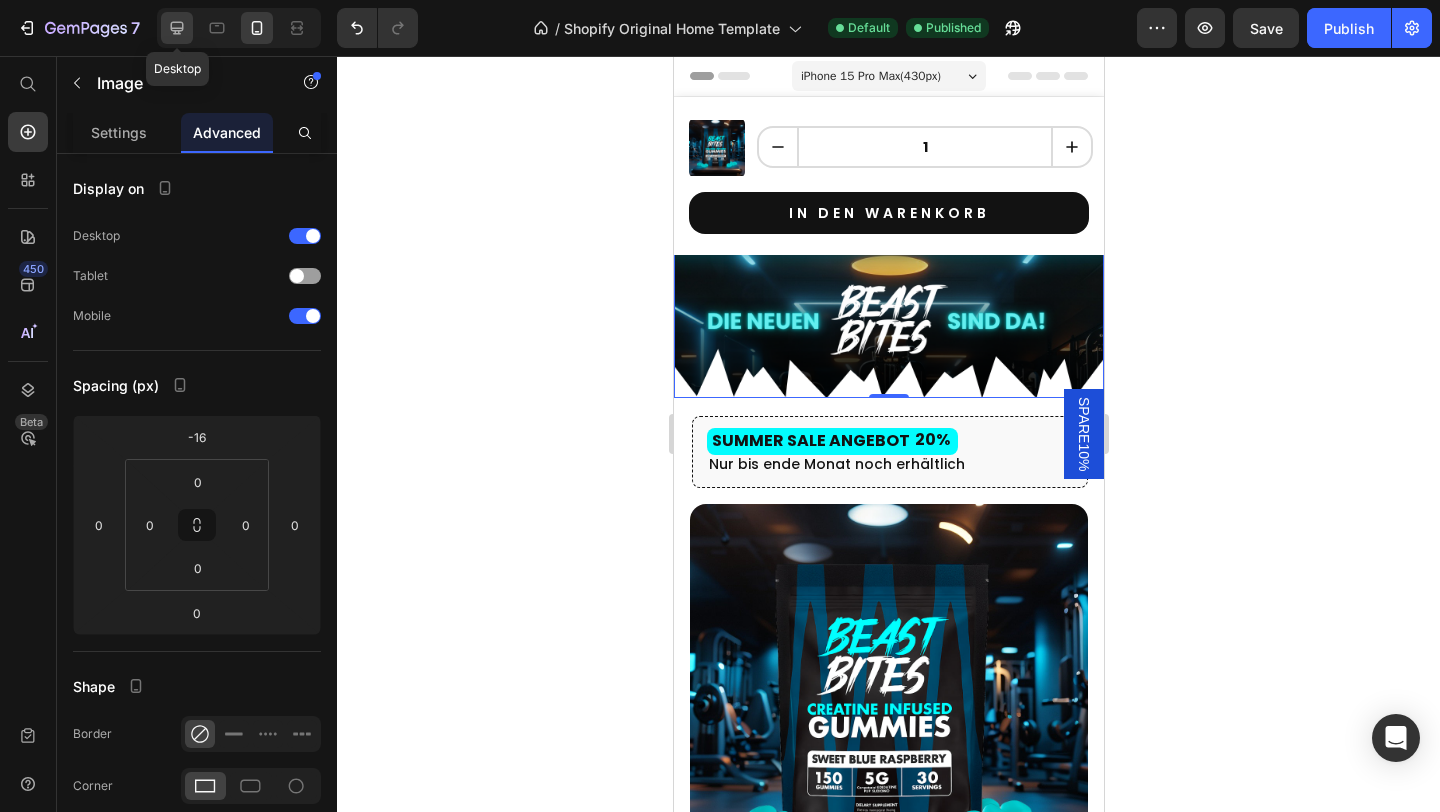 click 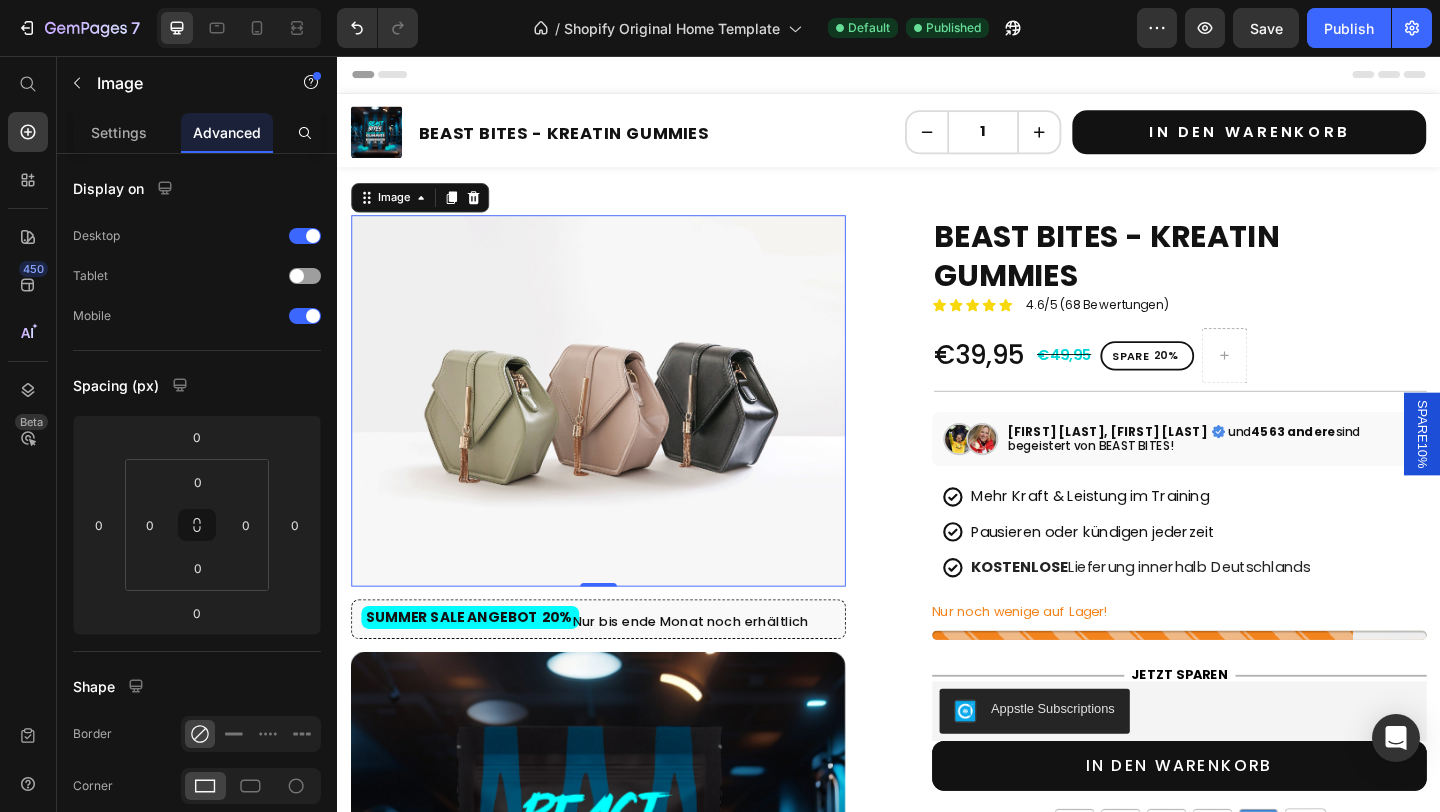 scroll, scrollTop: 103, scrollLeft: 0, axis: vertical 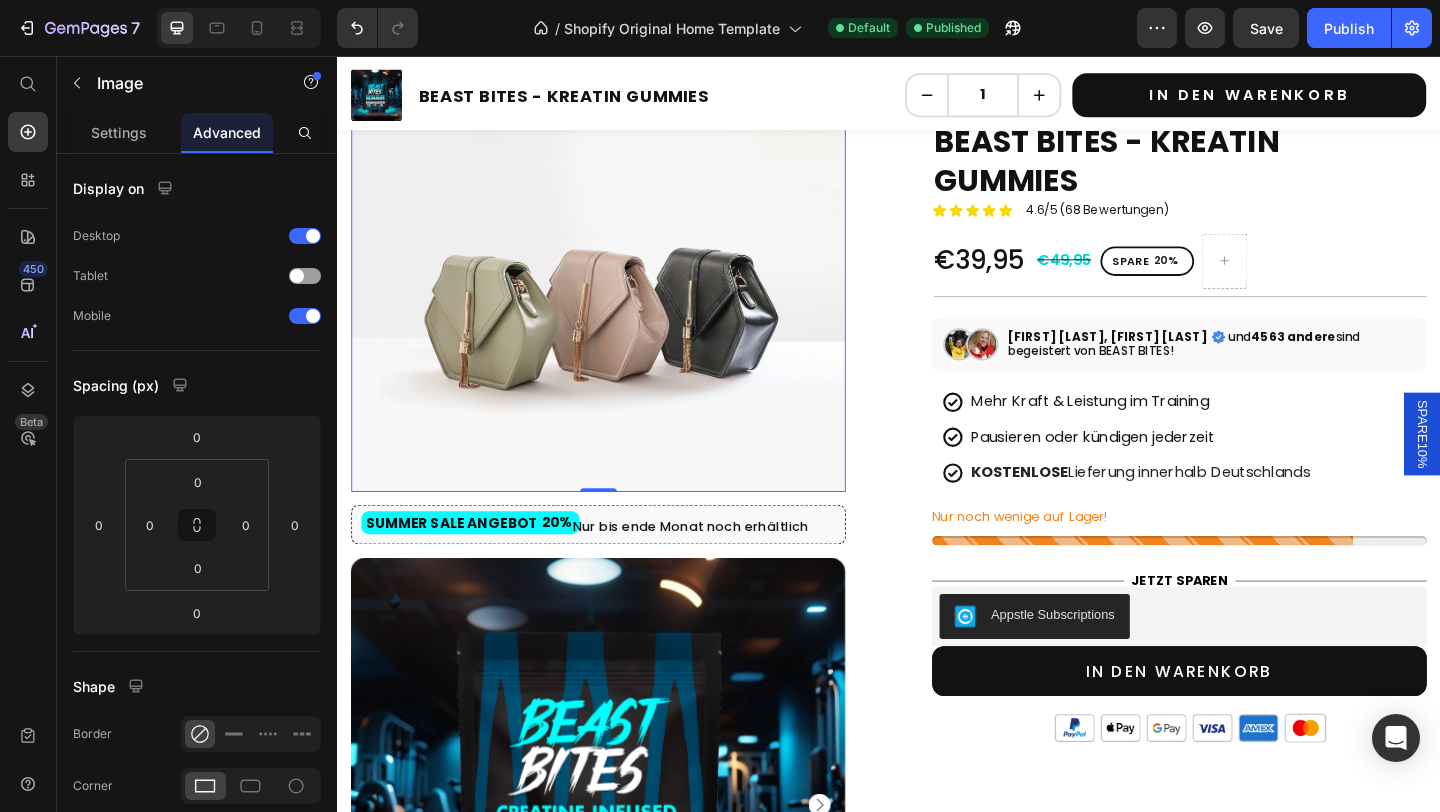 click at bounding box center [621, 328] 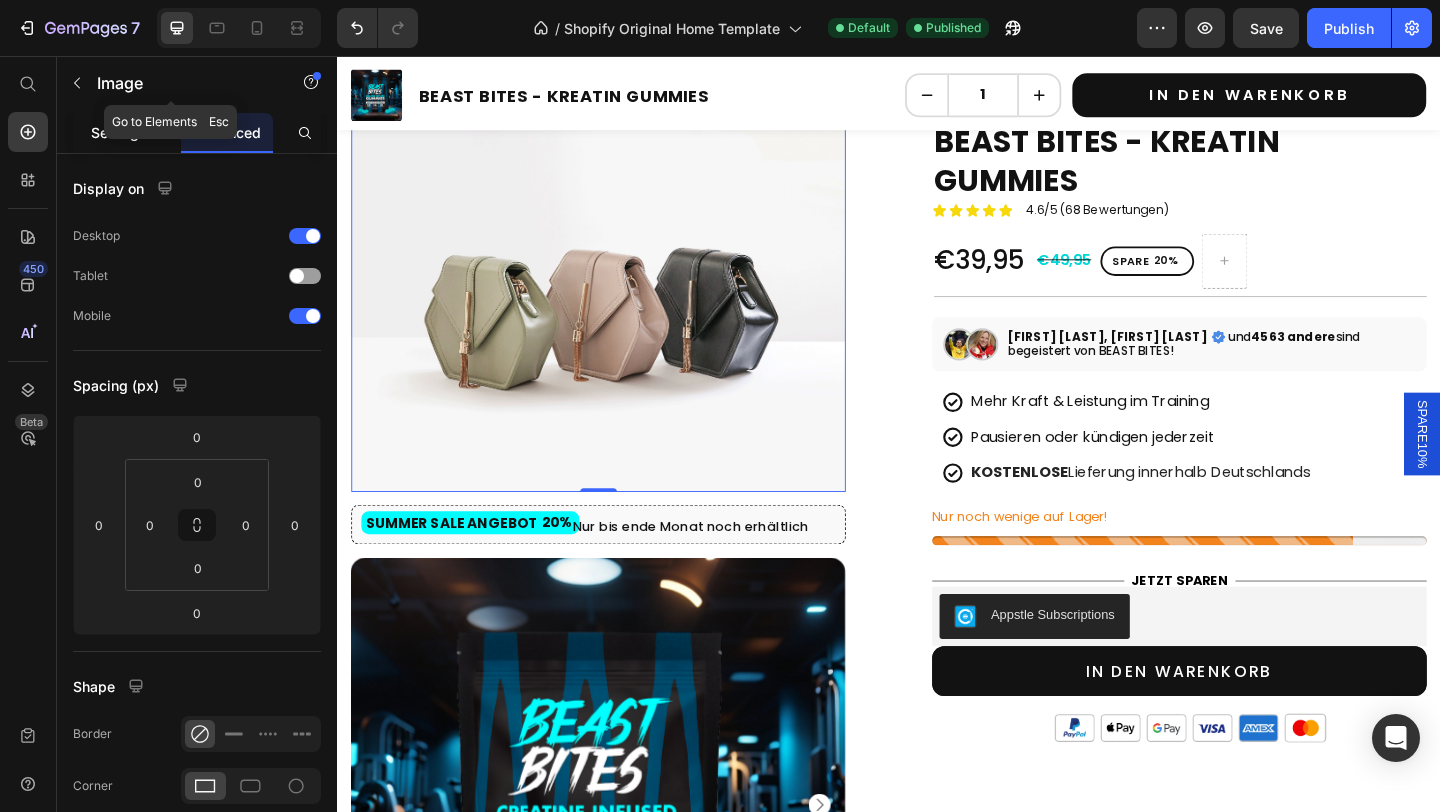 click on "Settings" at bounding box center [119, 132] 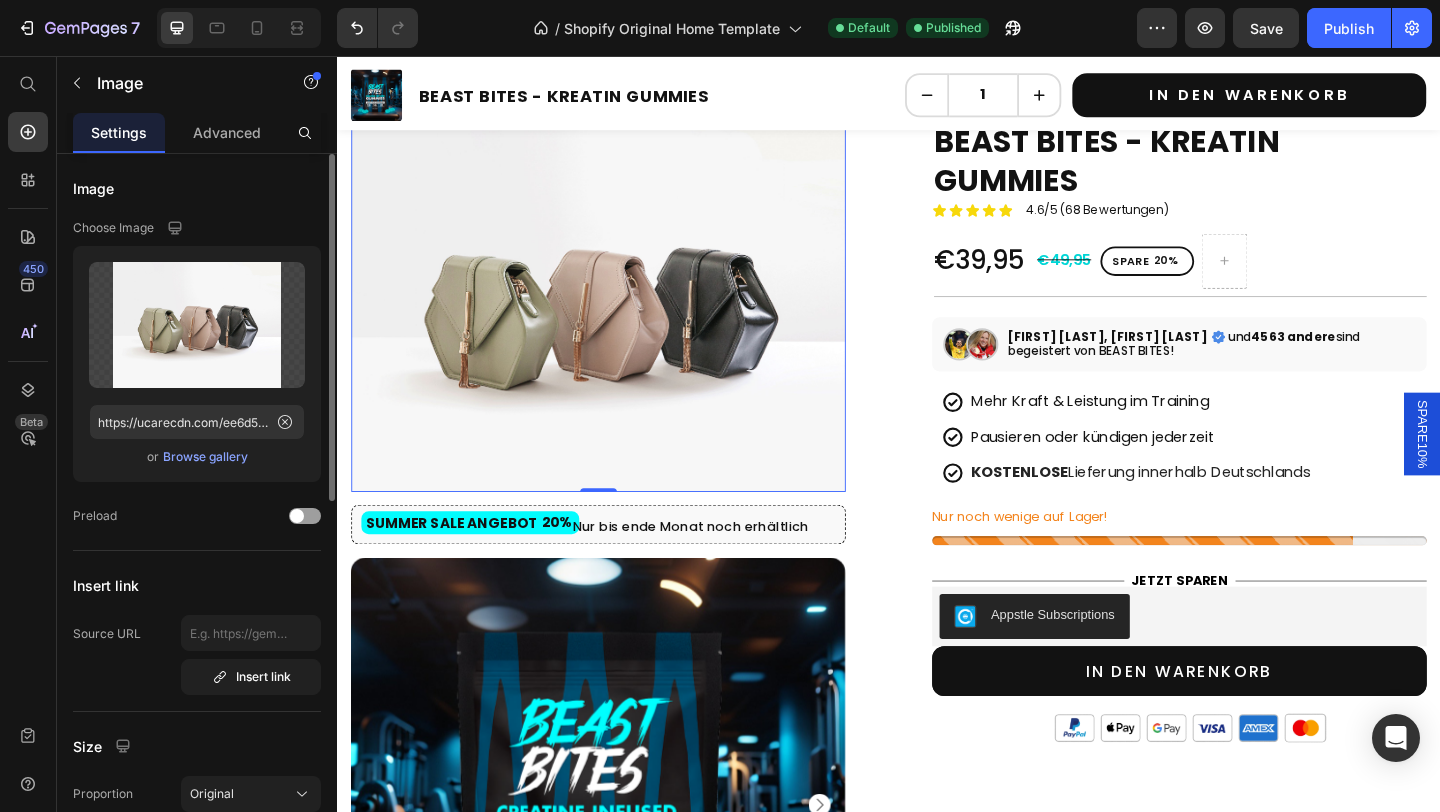 click on "Browse gallery" at bounding box center (205, 457) 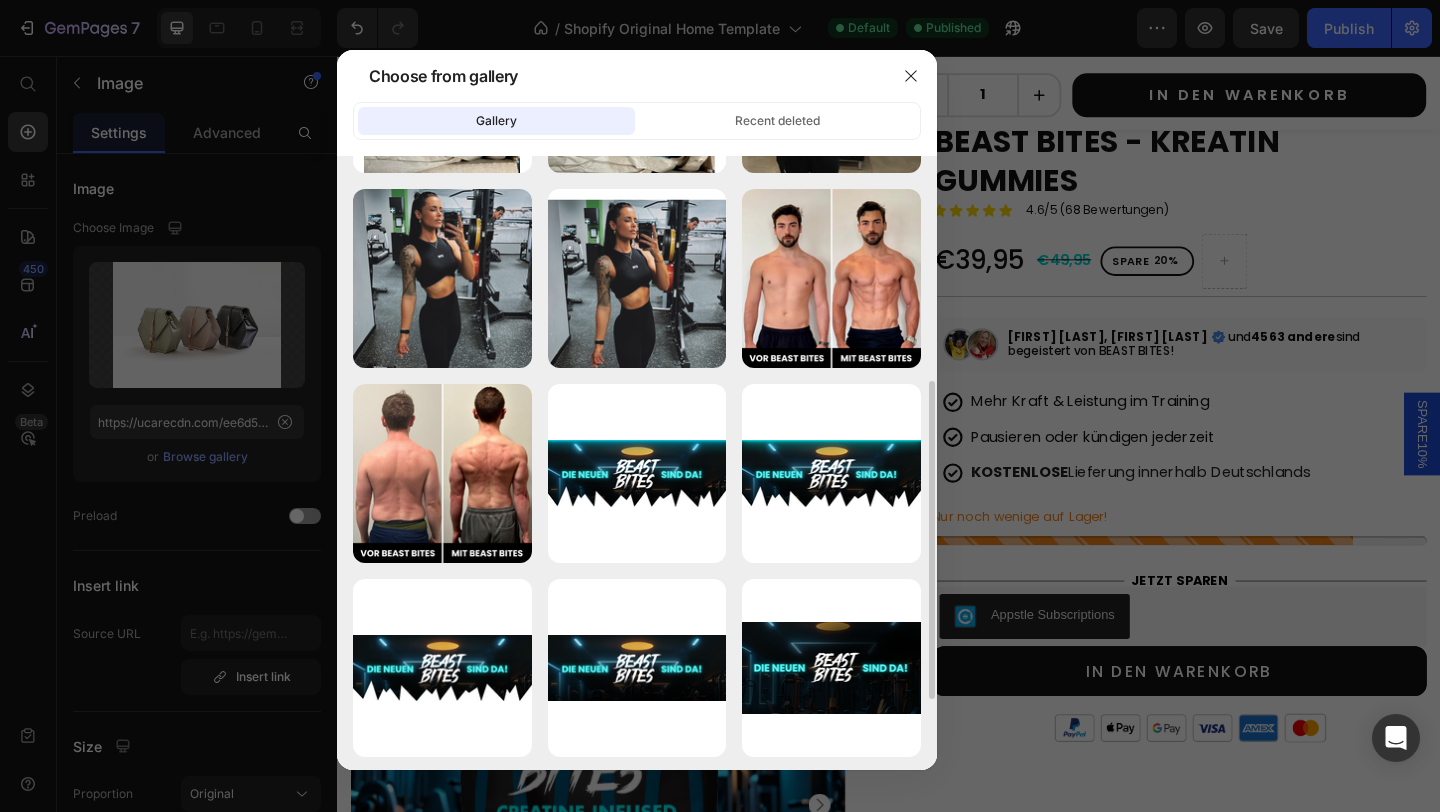 scroll, scrollTop: 393, scrollLeft: 0, axis: vertical 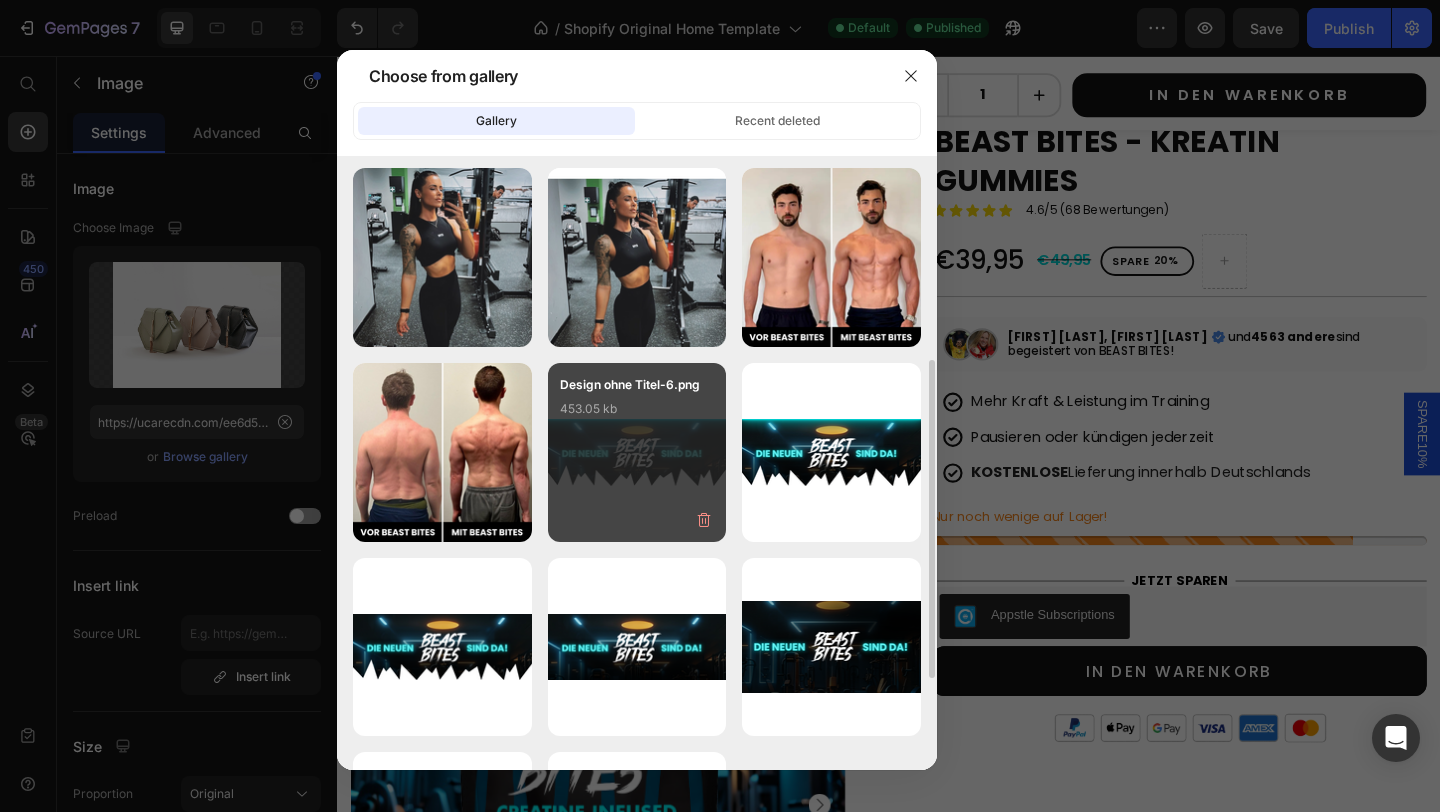 click on "453.05 kb" at bounding box center [637, 409] 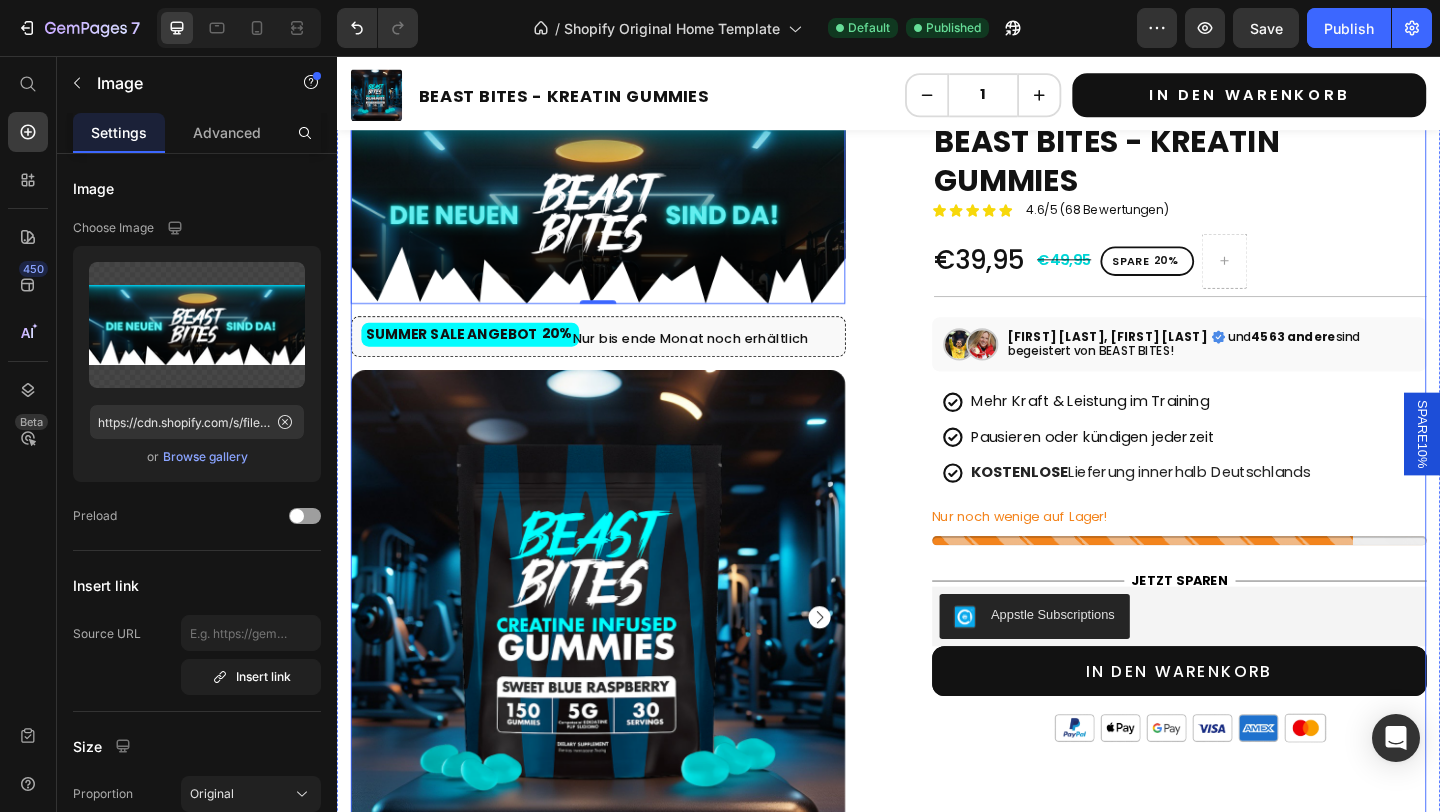 scroll, scrollTop: 0, scrollLeft: 0, axis: both 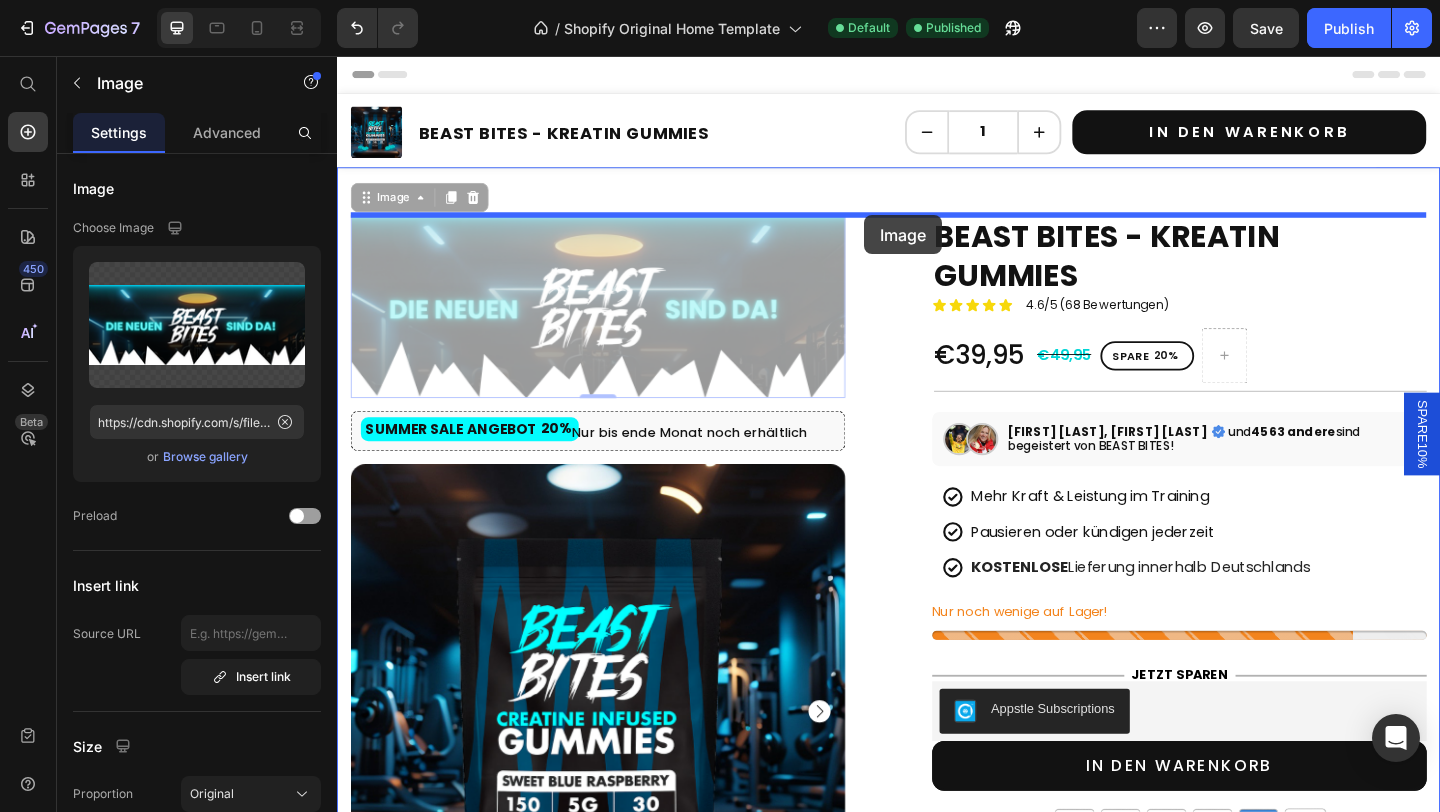 drag, startPoint x: 654, startPoint y: 300, endPoint x: 910, endPoint y: 229, distance: 265.66333 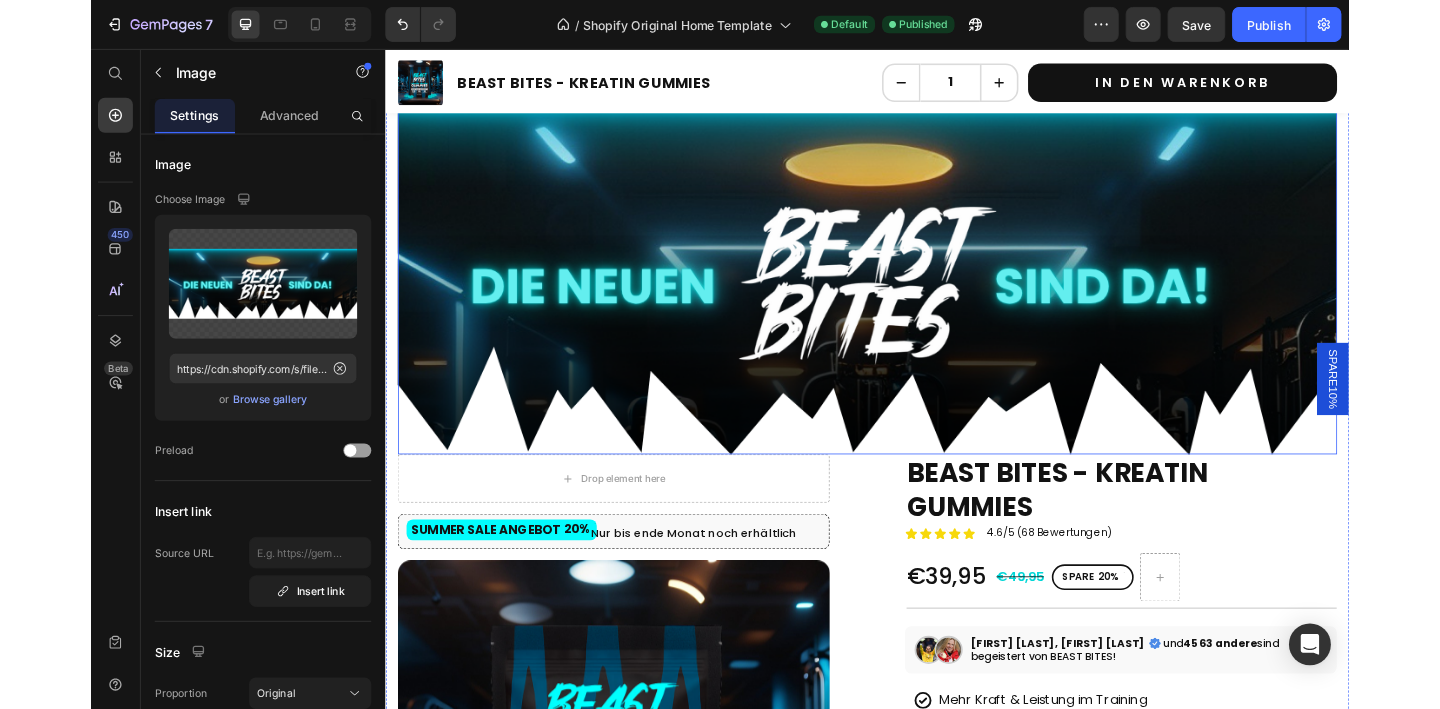 scroll, scrollTop: 0, scrollLeft: 0, axis: both 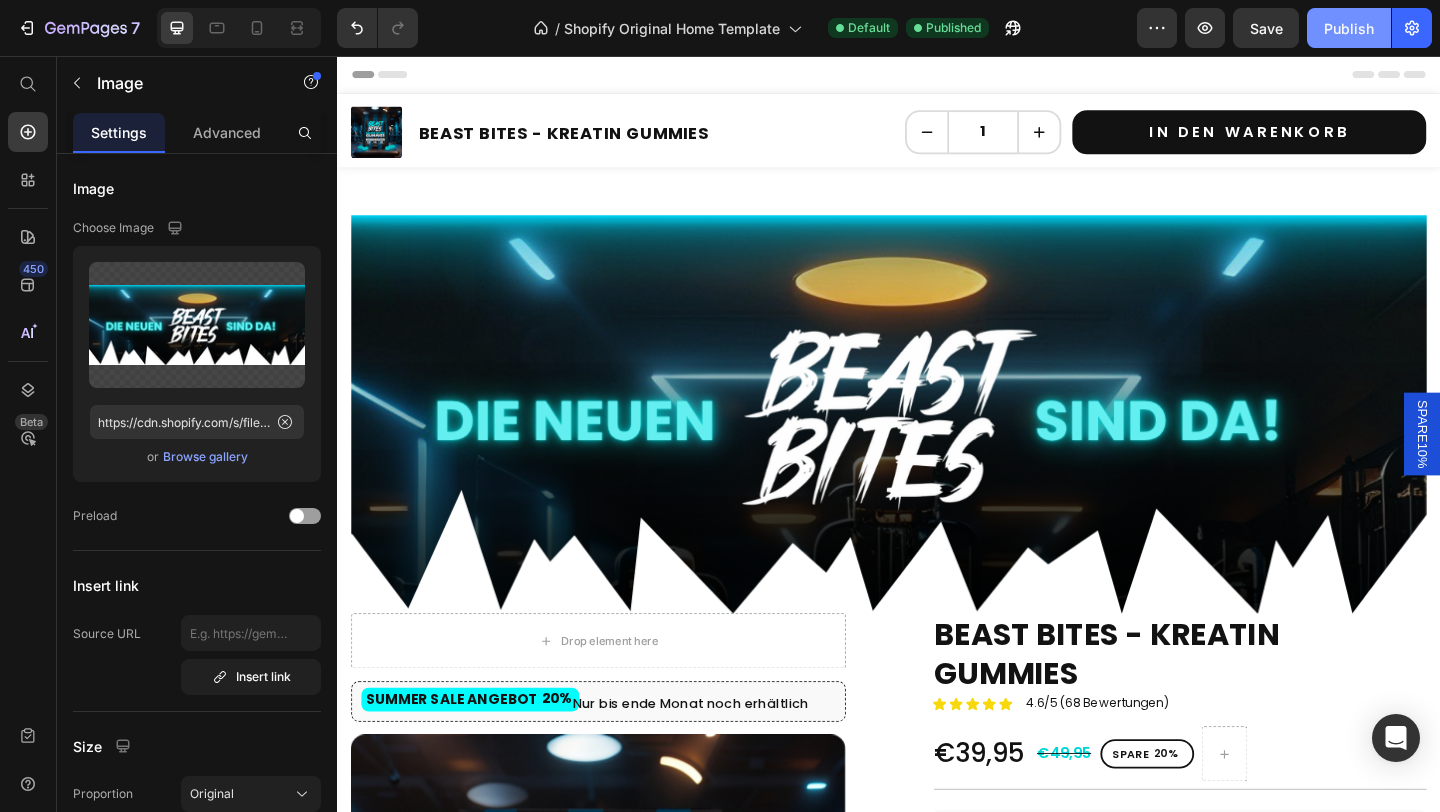 click on "Publish" at bounding box center [1349, 28] 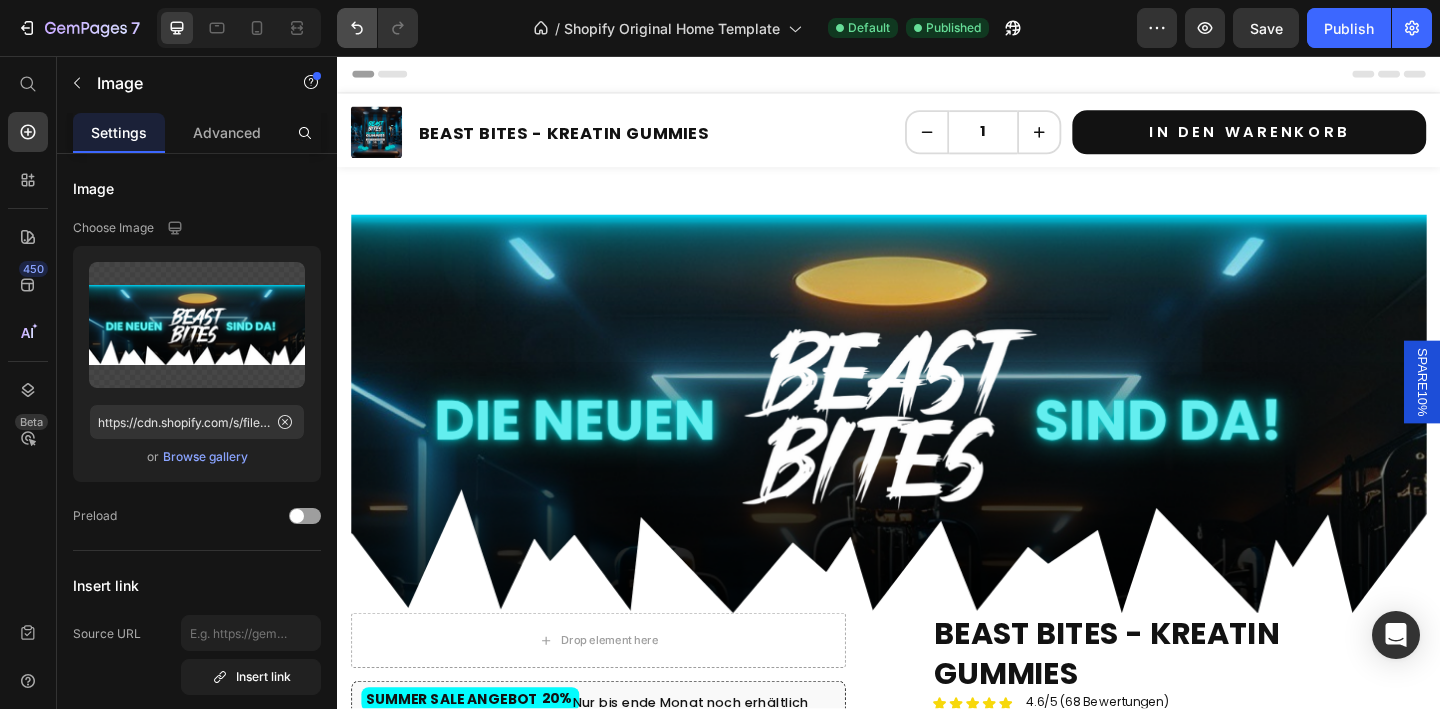 click 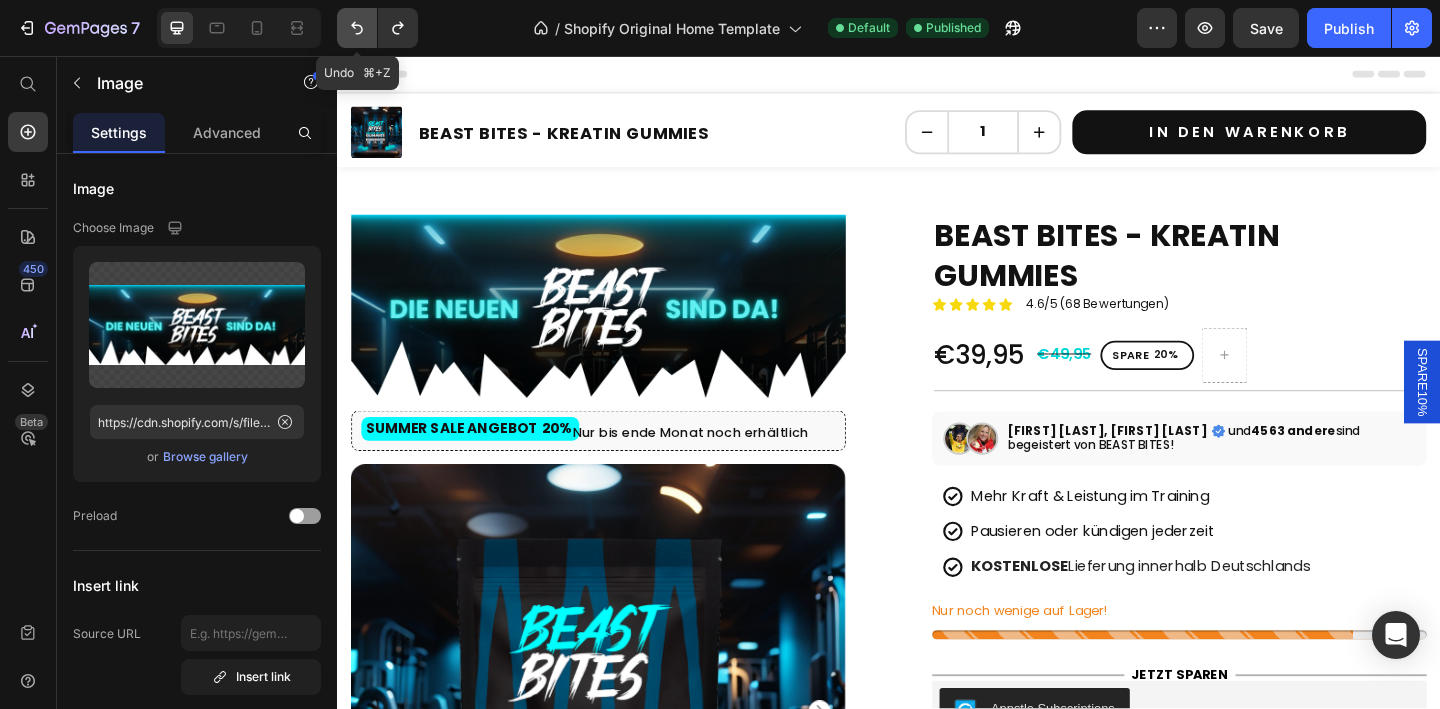 click 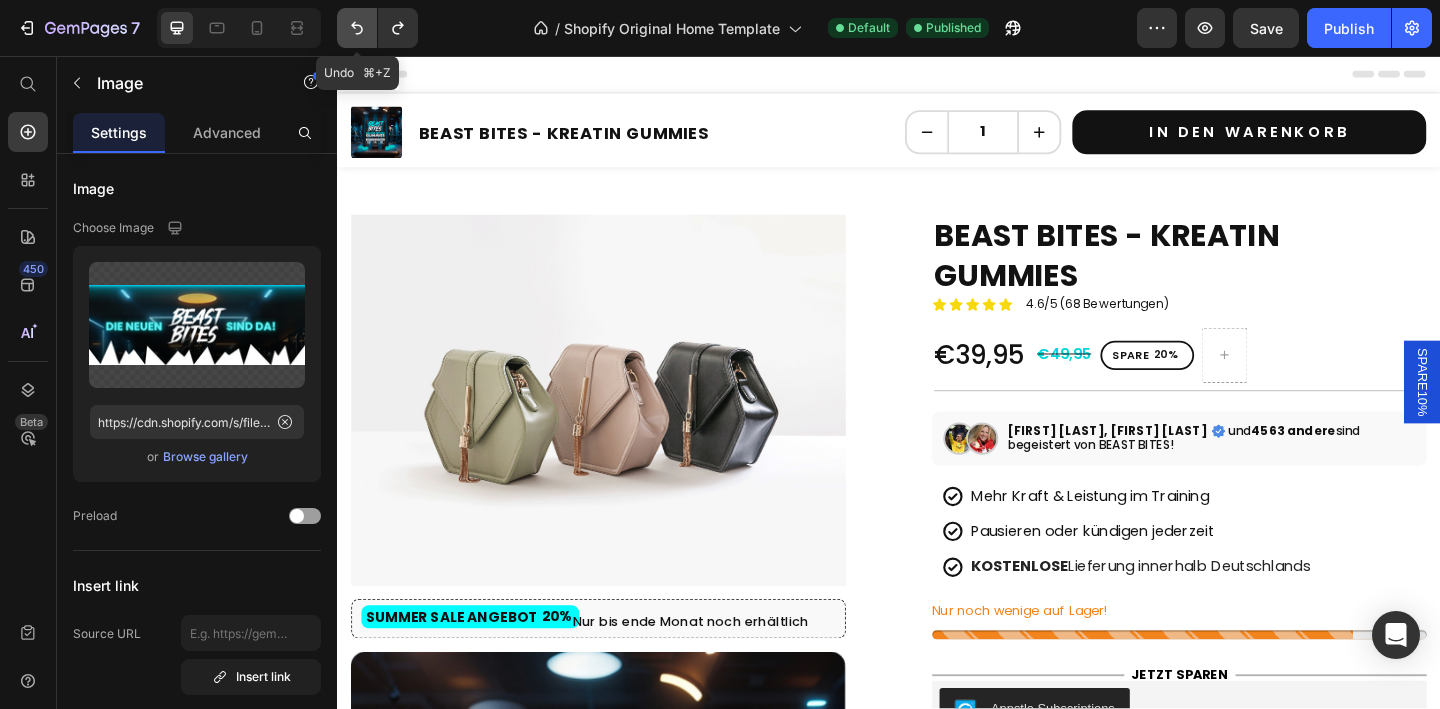 click 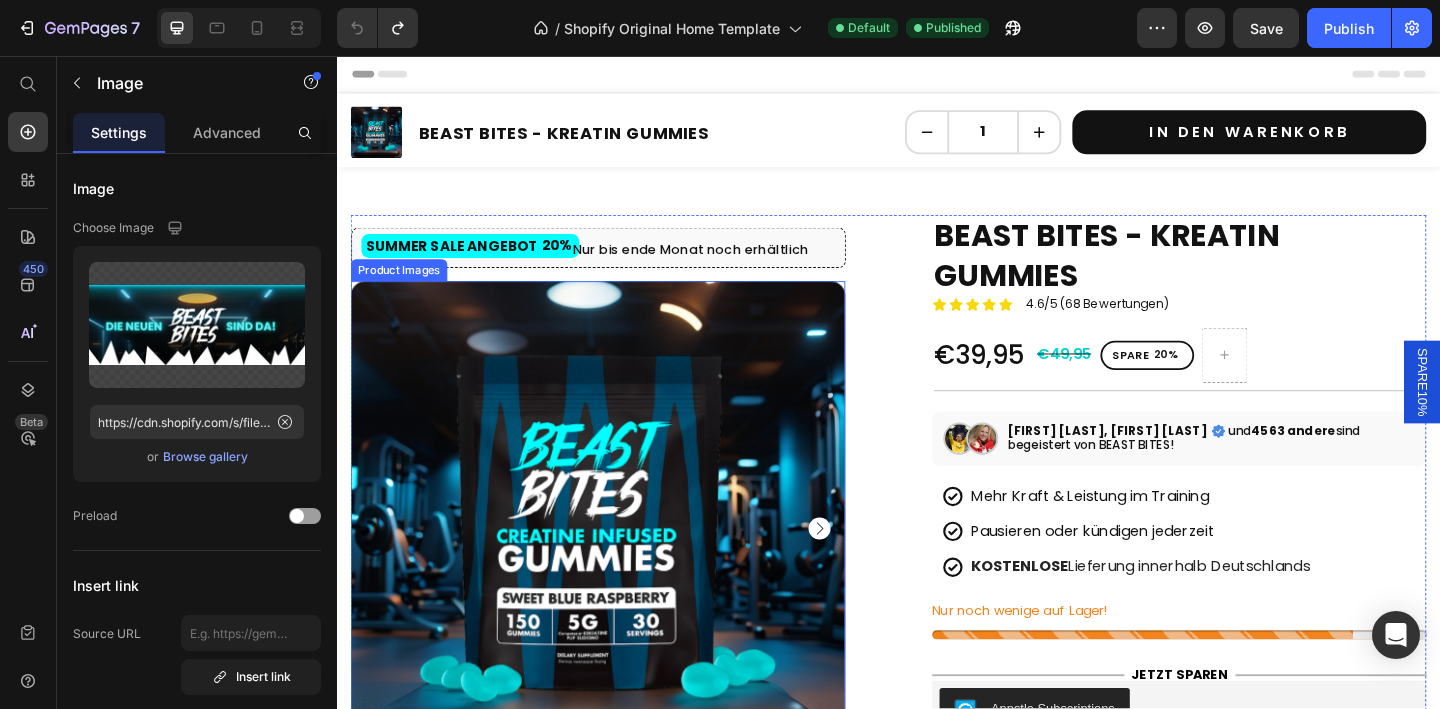 click on "Image Row SUMMER SALE ANGEBOT 20% Discount Tag Nur bis ende Monat noch erhältlich Text Block Row
Product Images" at bounding box center [621, 599] 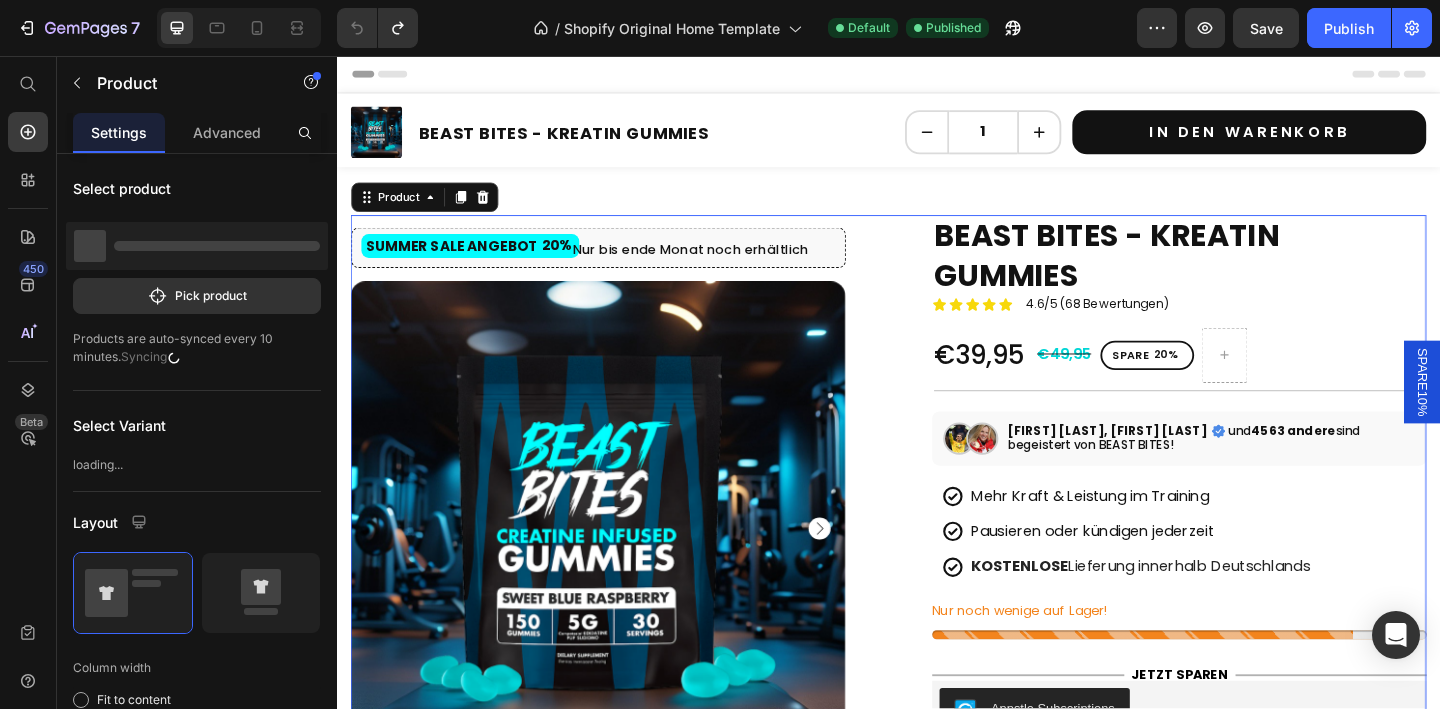 click on "Image Row SUMMER SALE ANGEBOT 20% Discount Tag Nur bis ende Monat noch erhältlich Text Block Row
Product Images" at bounding box center (621, 599) 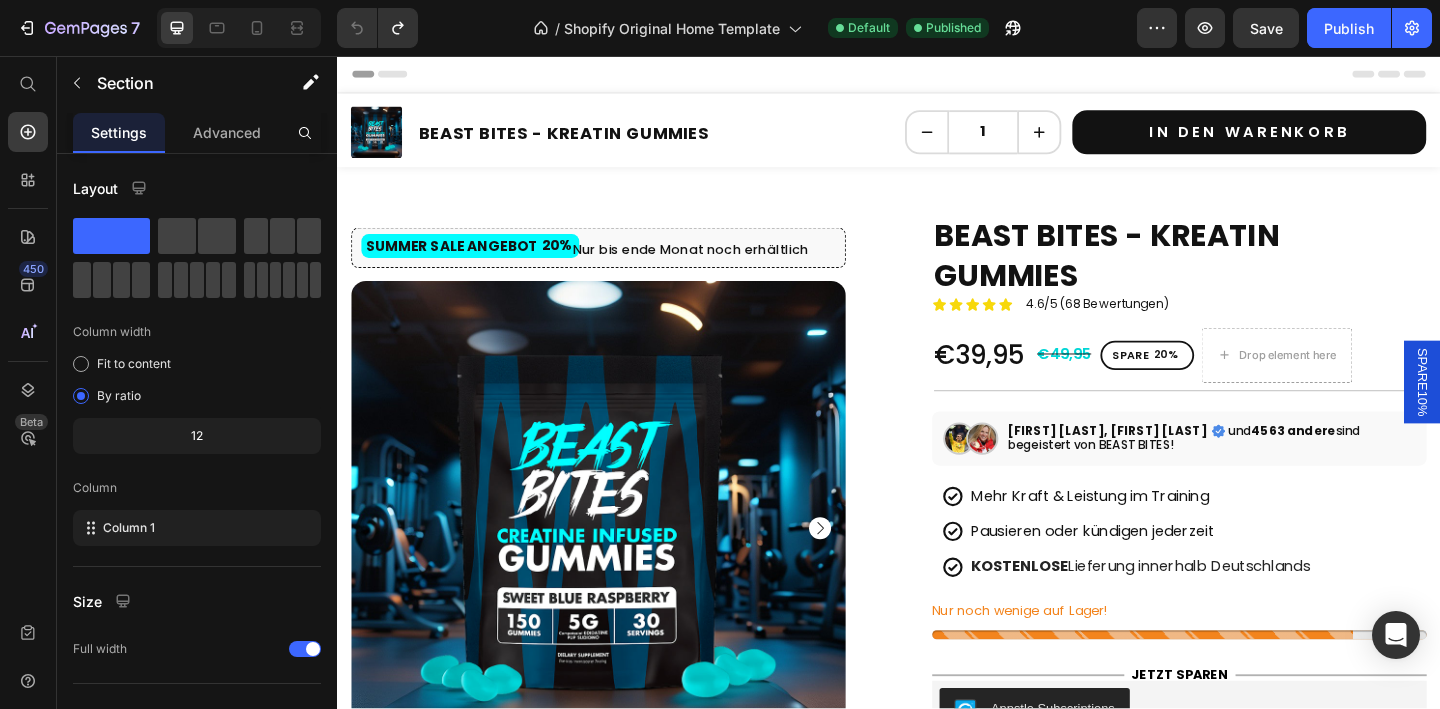 click on "Image Row SUMMER SALE ANGEBOT 20% Discount Tag Nur bis ende Monat noch erhältlich Text Block Row
Product Images BEAST BITES - KREATIN GUMMIES Product Title Icon Icon Icon Icon Icon Icon List 4.6/5 (68 Bewertungen) Text Block Row €39,95 Product Price €49,95 Product Price SPARE 20% Discount Tag
Drop element here Row                Title Line
[FIRST] [LAST], [FIRST] [LAST]
und  4563 andere  sind begeistert von BEAST BITES!
Trust_Names
Mehr Kraft & Leistung im Training
Pausieren oder kündigen jederzeit
KOSTENLOSE  Lieferung innerhalb Deutschlands Item List  Nur noch wenige auf Lager! Stock Counter
Fast ausverkauft!
INventory Wrapper JETZT SPAREN
Custom Code Appstle Subscriptions Appstle Subscriptions Row IN DEN WARENKORB Add to Cart Icon Icon Icon Icon" at bounding box center [937, 758] 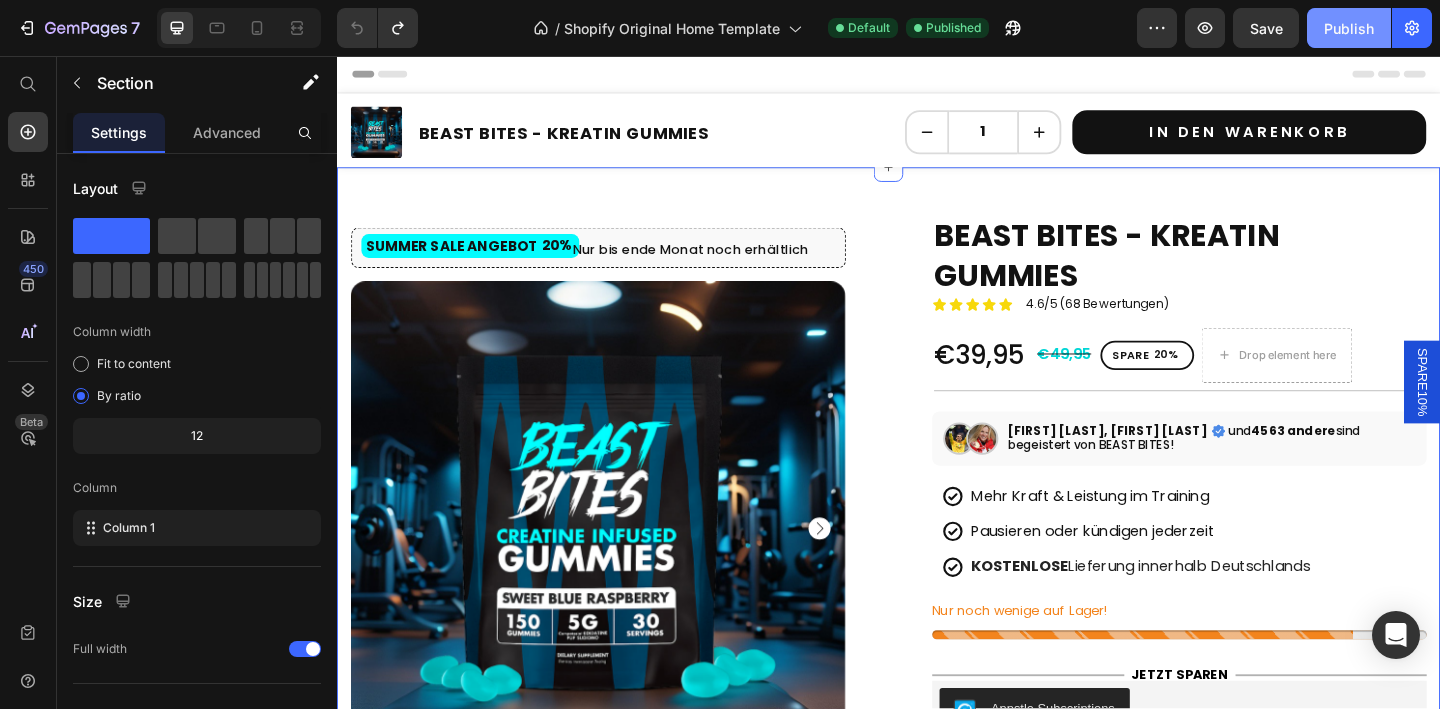 click on "Publish" 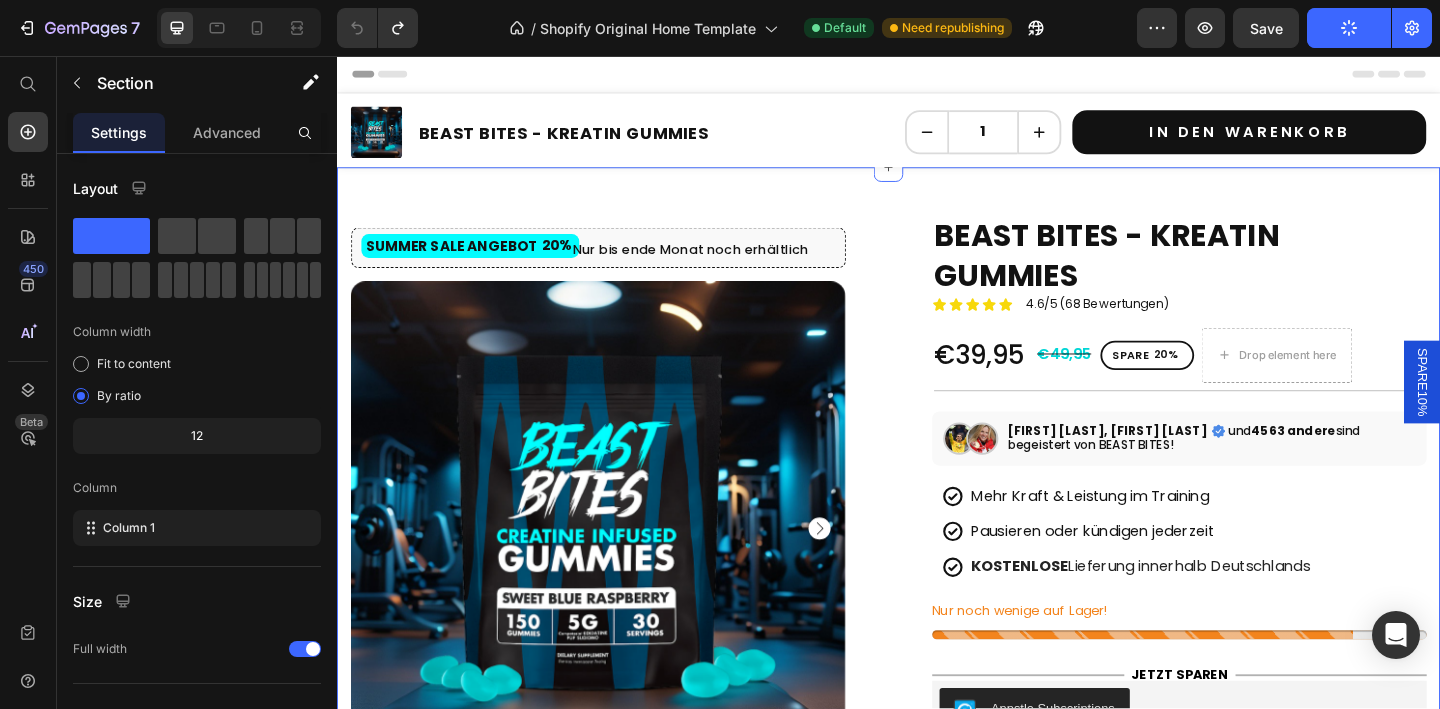 click at bounding box center [239, 28] 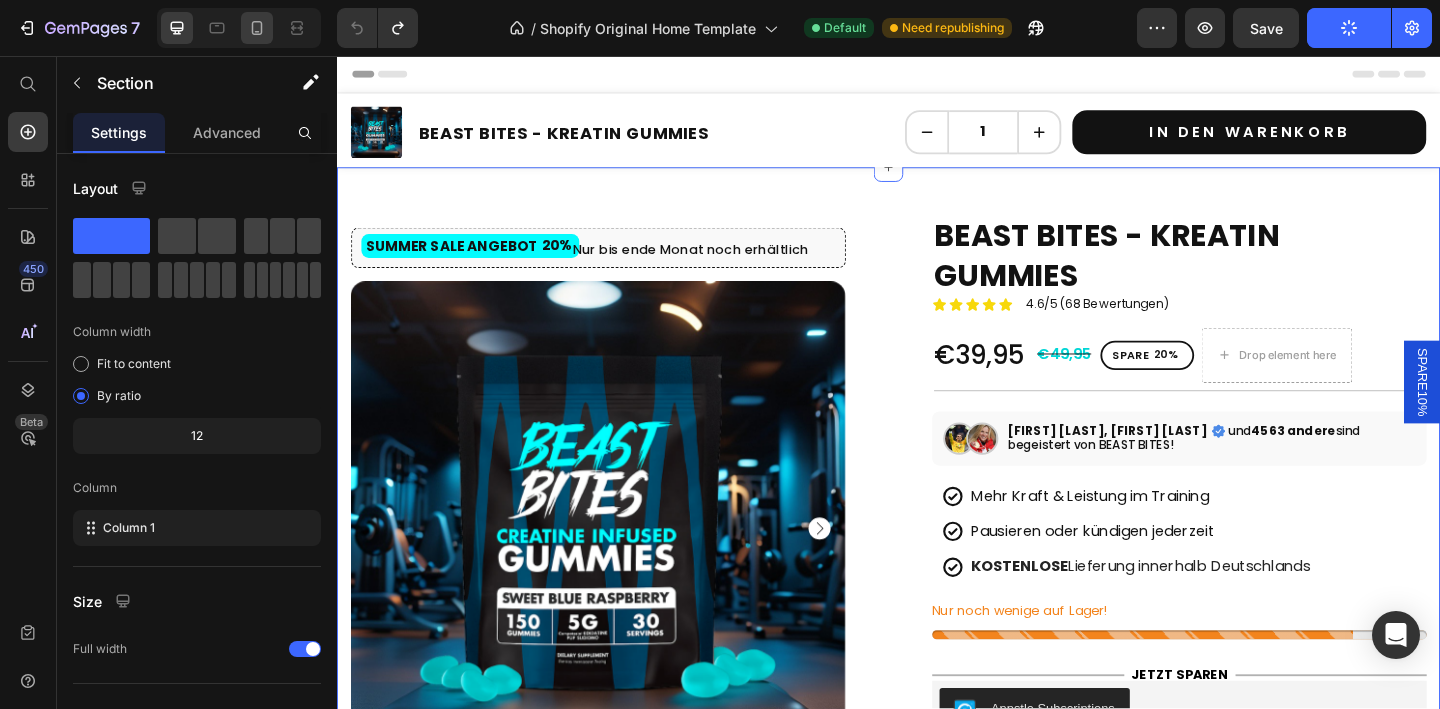 click 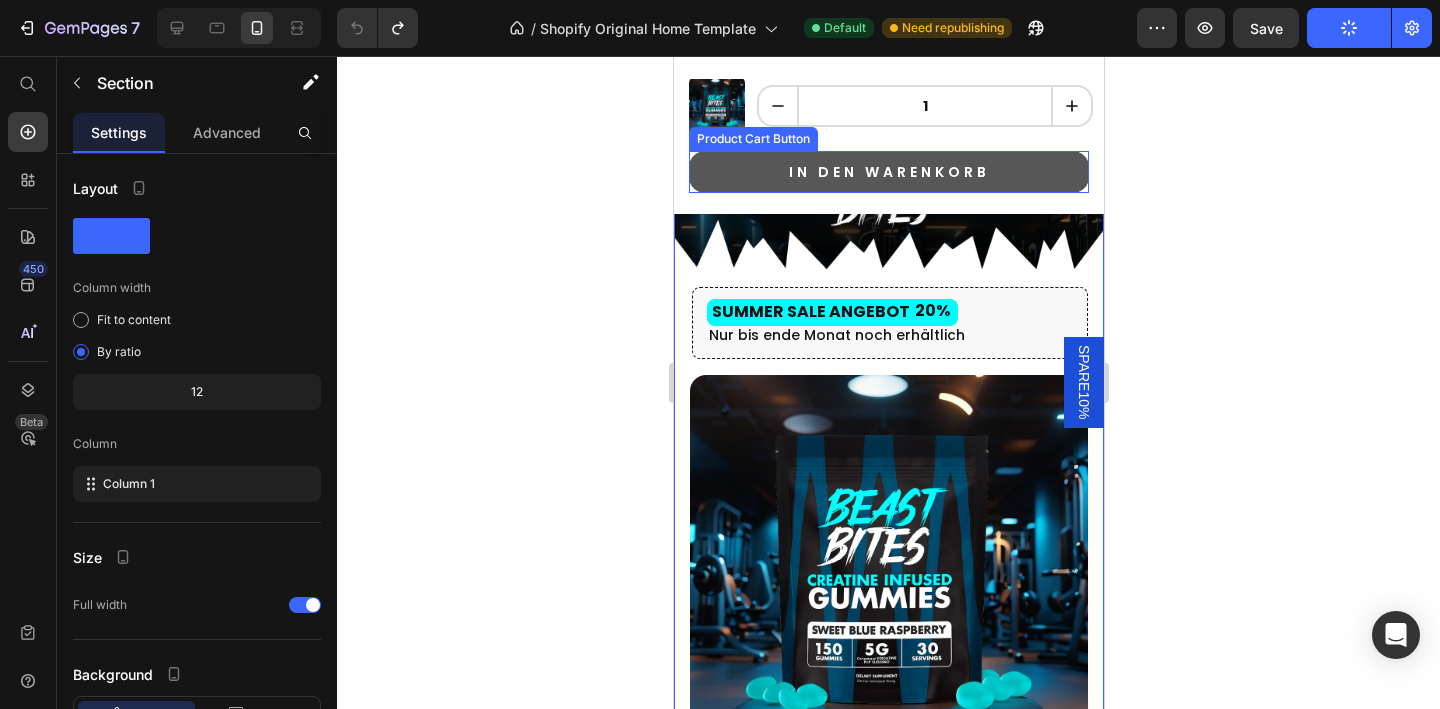 scroll, scrollTop: 0, scrollLeft: 0, axis: both 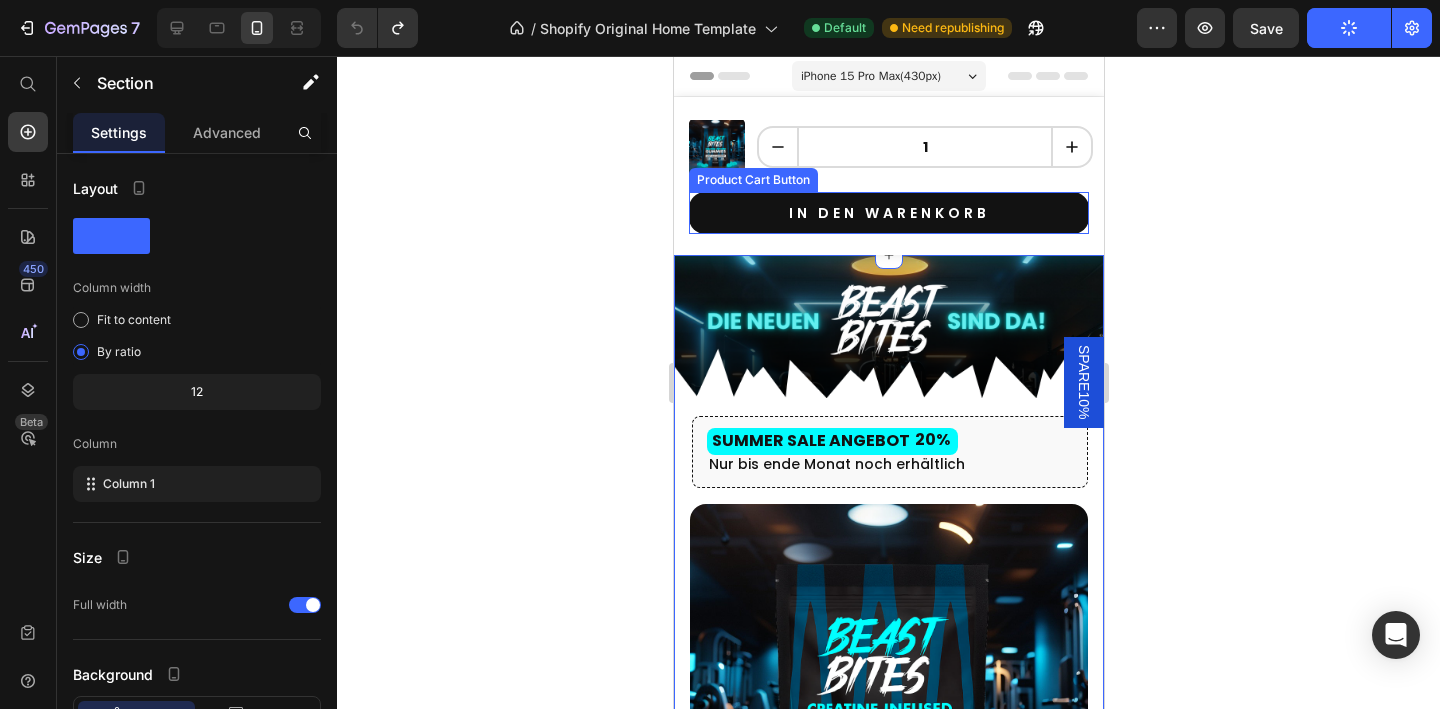 click at bounding box center [888, 318] 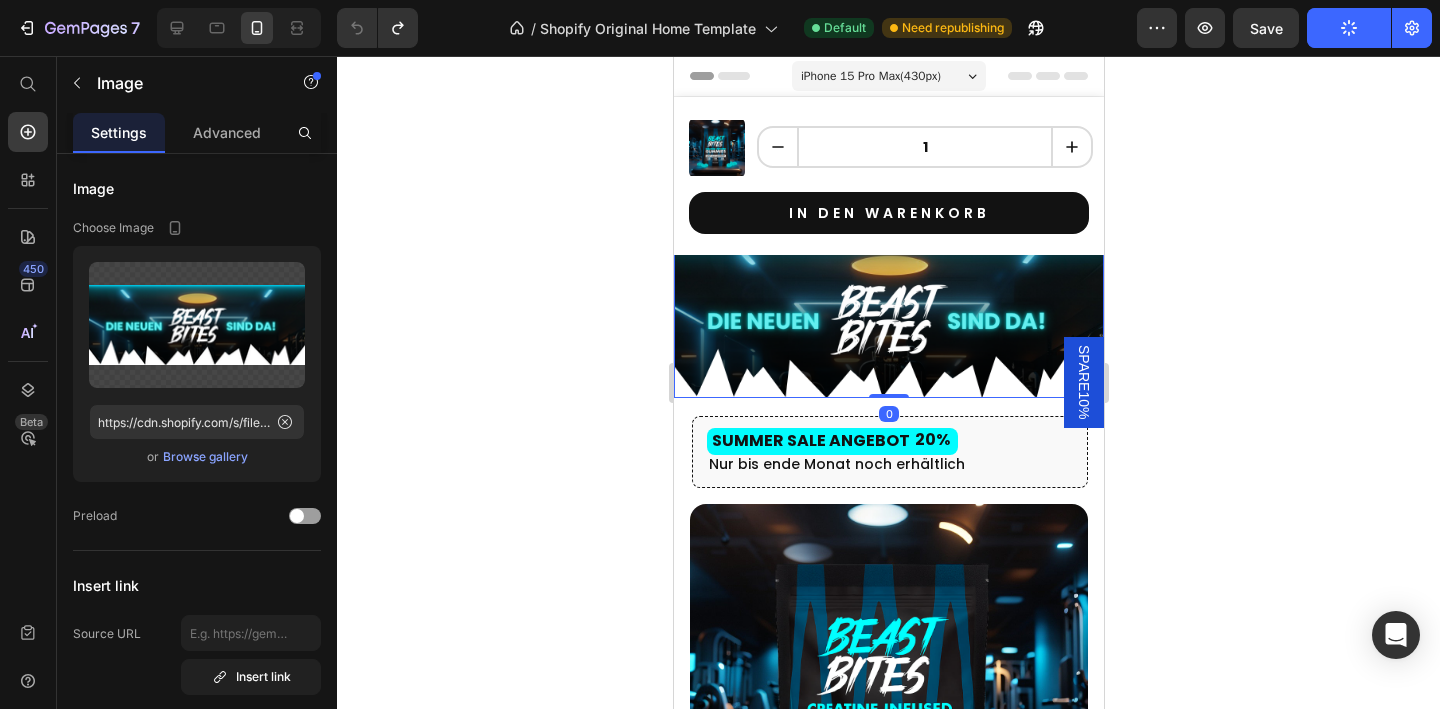 click 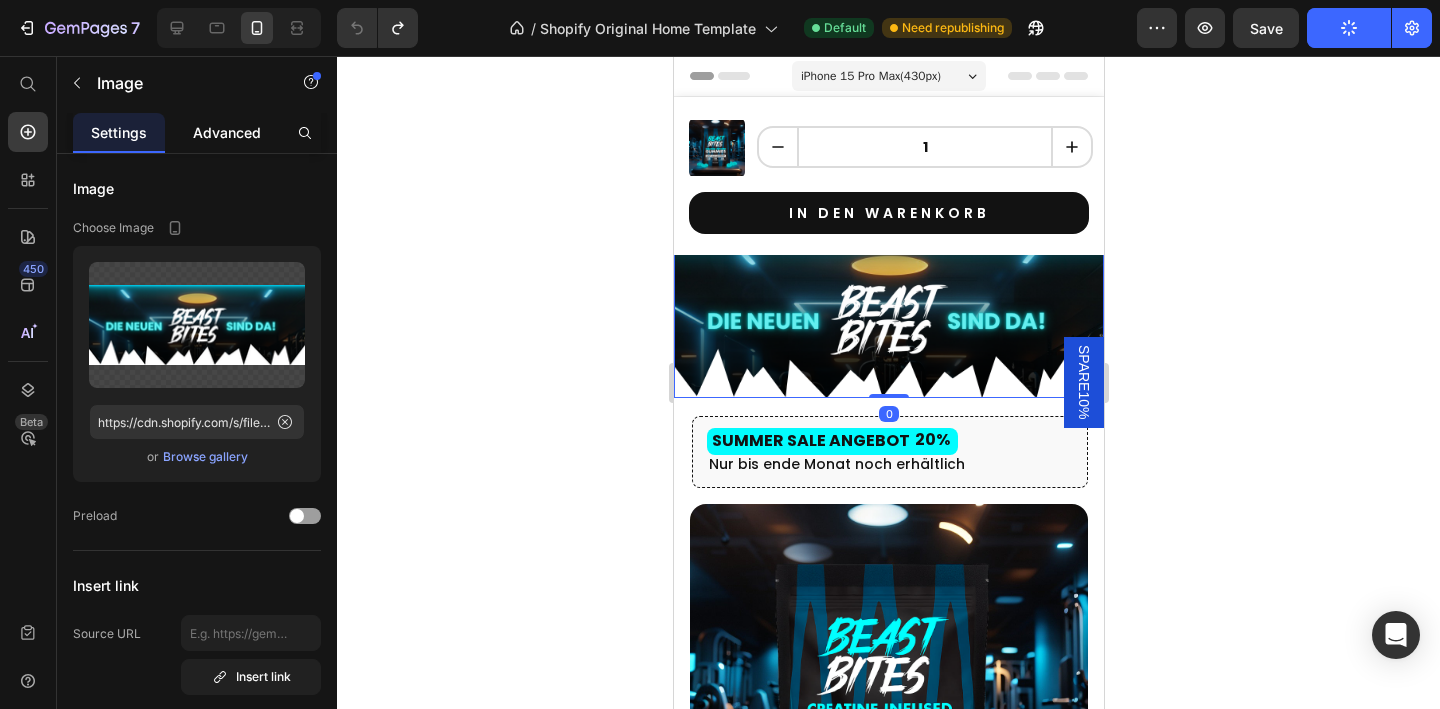 click on "Advanced" 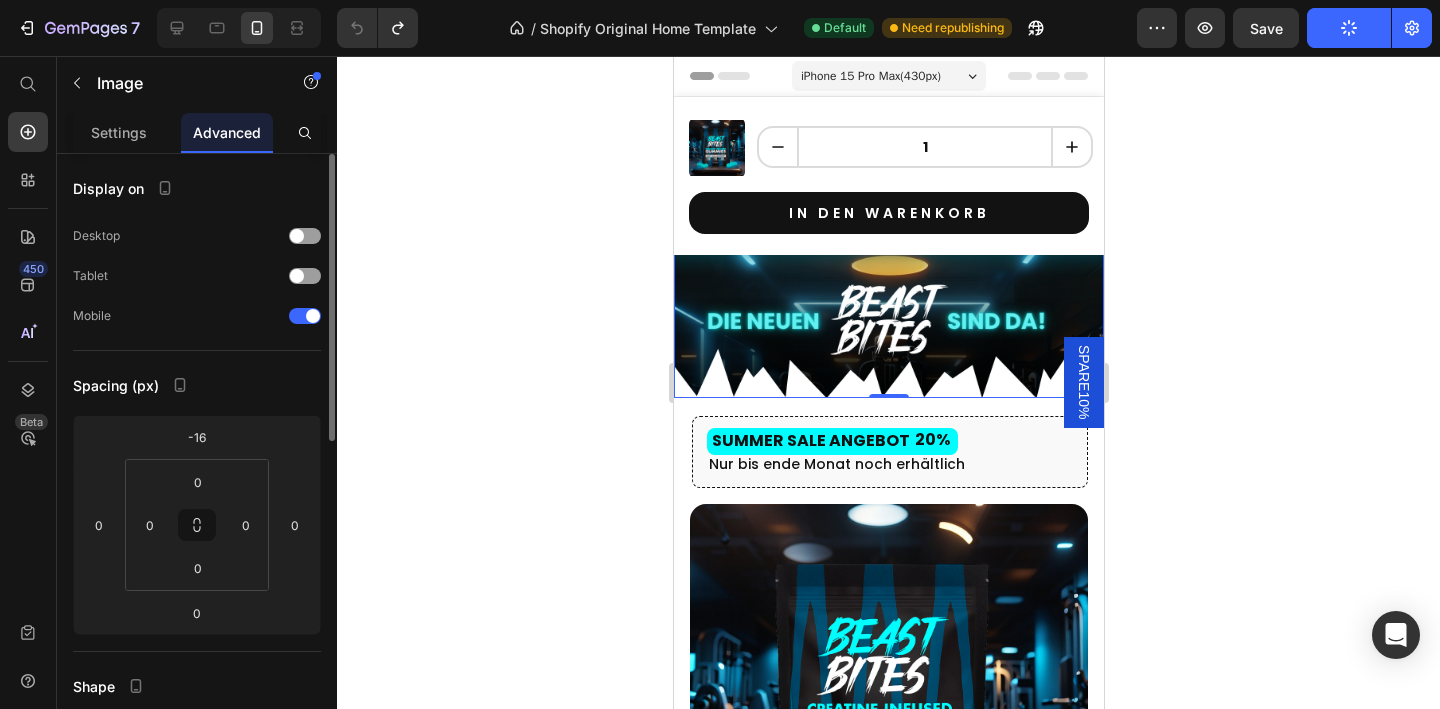 click on "Display on Desktop Tablet Mobile Spacing (px) -16 0 0 0 0 0 0 0 Shape Border Corner Shadow Position Opacity 100 % Animation Upgrade to Build plan  to unlock Animation & other premium features. Interaction Upgrade to Optimize plan  to unlock Interaction & other premium features. CSS class  Delete element" at bounding box center [197, 806] 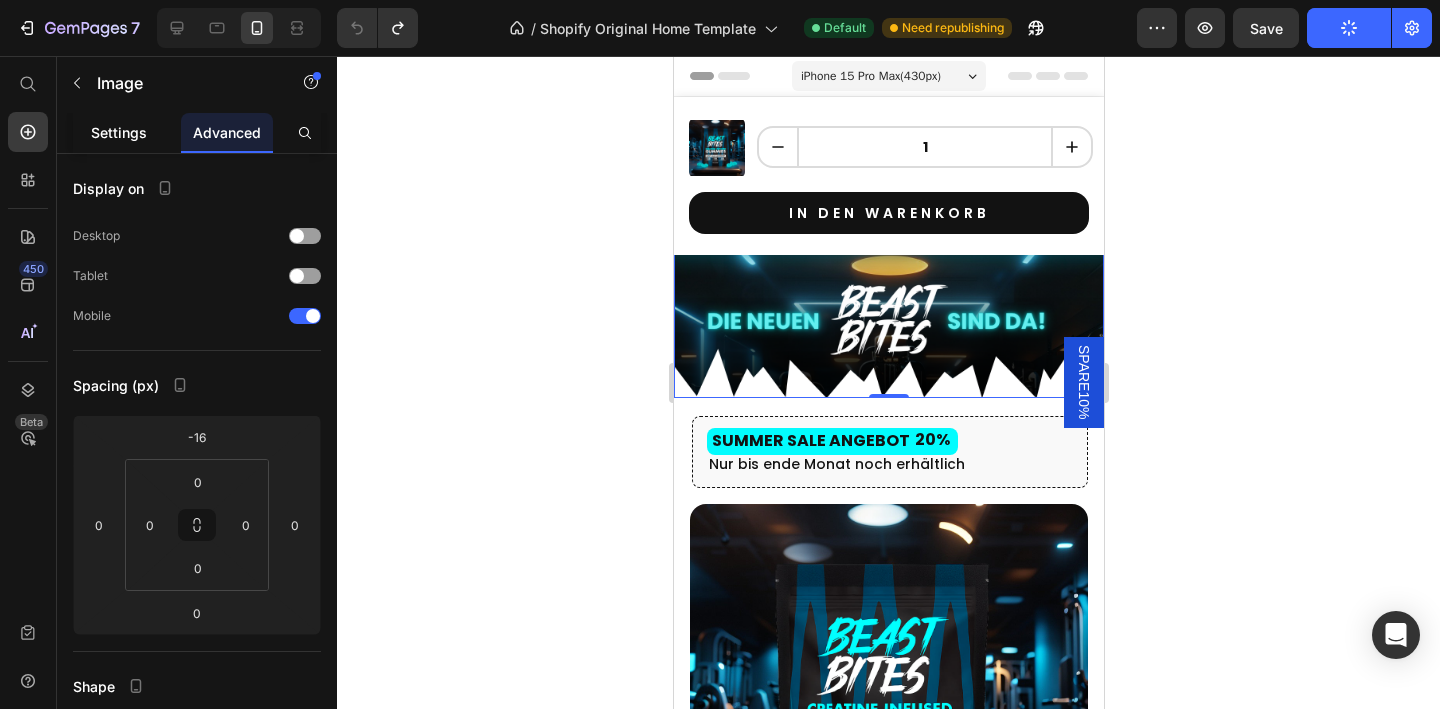 click on "Settings" at bounding box center (119, 132) 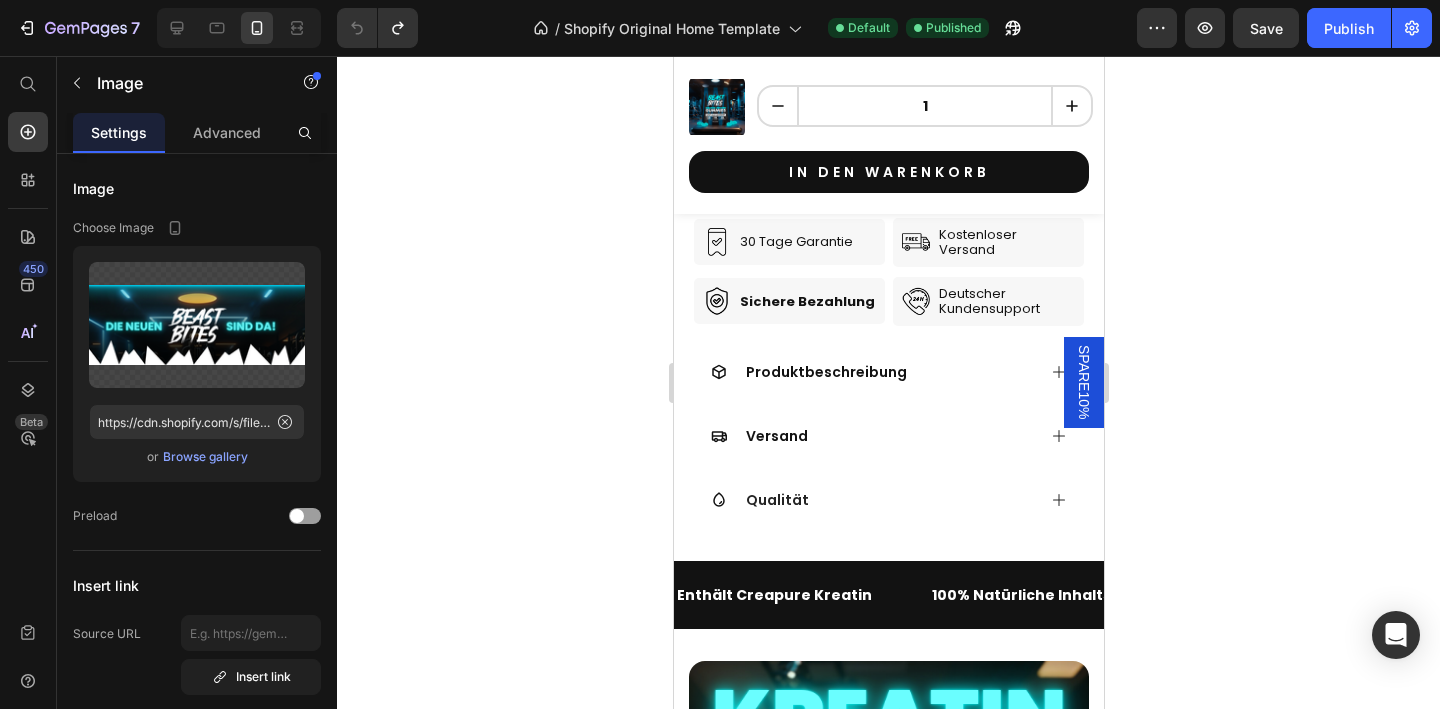 scroll, scrollTop: 1474, scrollLeft: 0, axis: vertical 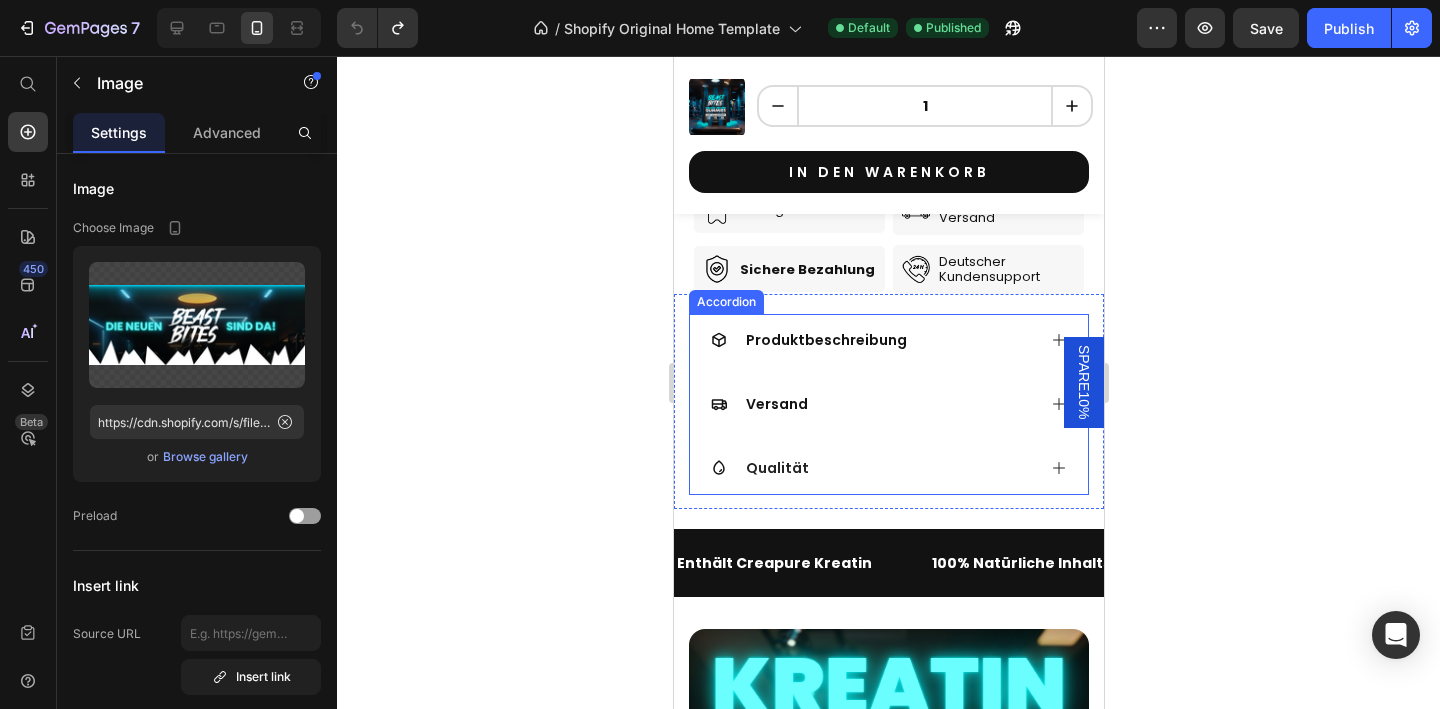 click on "Produktbeschreibung
Versand
Qualität" at bounding box center (888, 404) 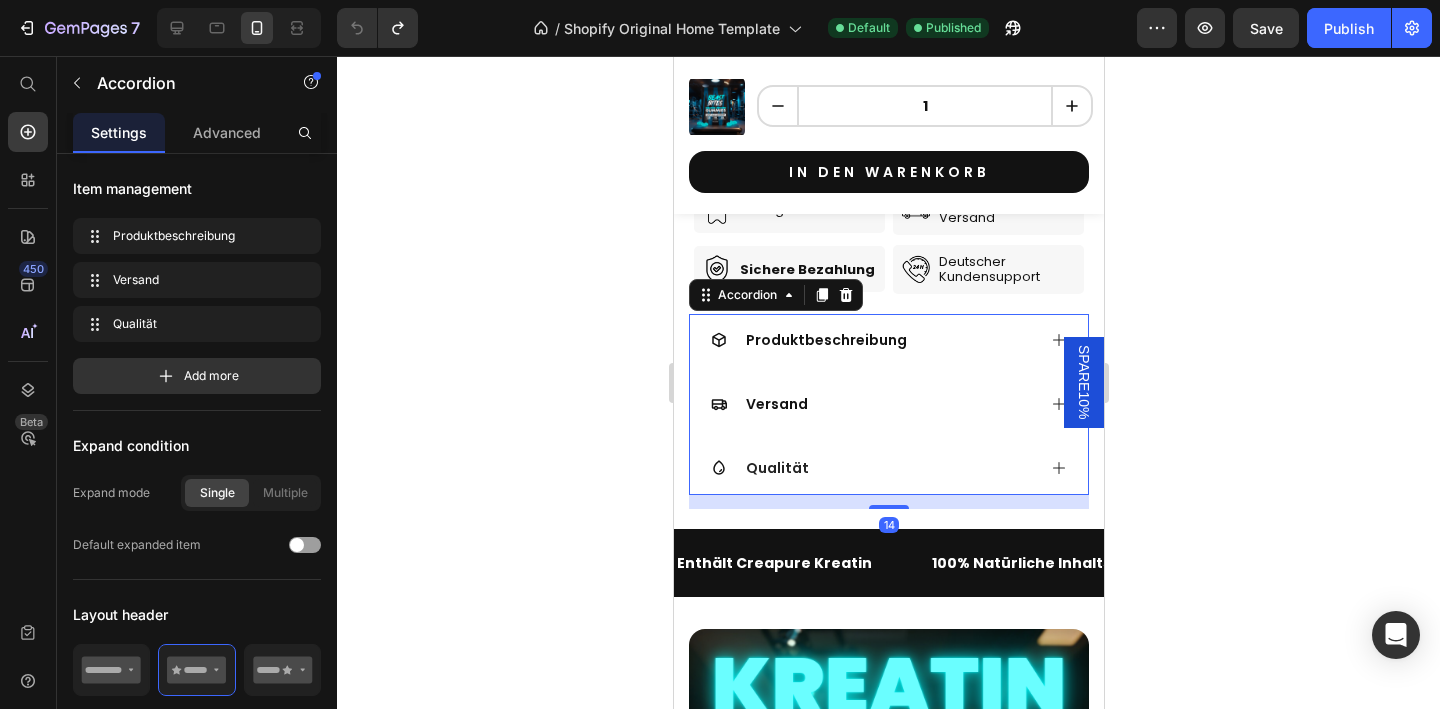 click on "Versand" at bounding box center [872, 404] 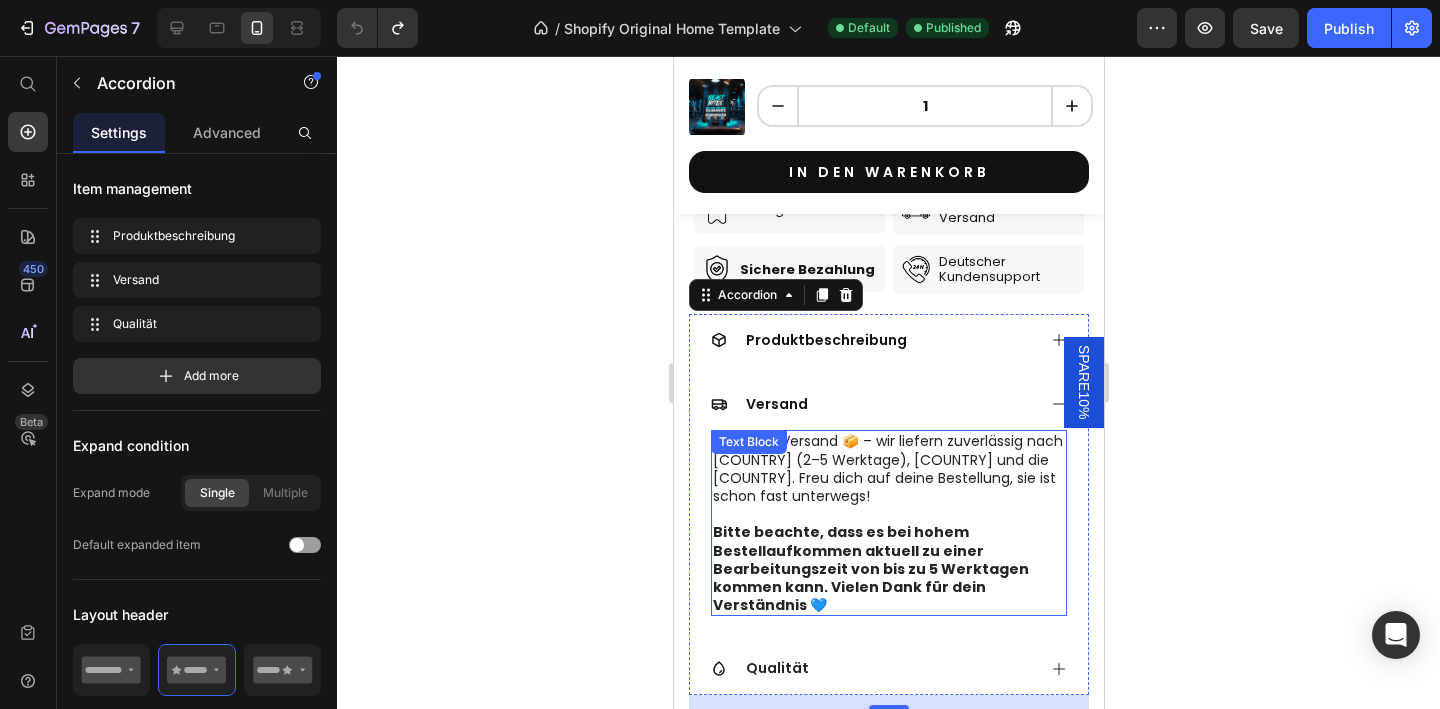 click on "Bitte beachte, dass es bei hohem Bestellaufkommen aktuell zu einer Bearbeitungszeit von bis zu 5 Werktagen kommen kann. Vielen Dank für dein Verständnis 💙" at bounding box center [870, 568] 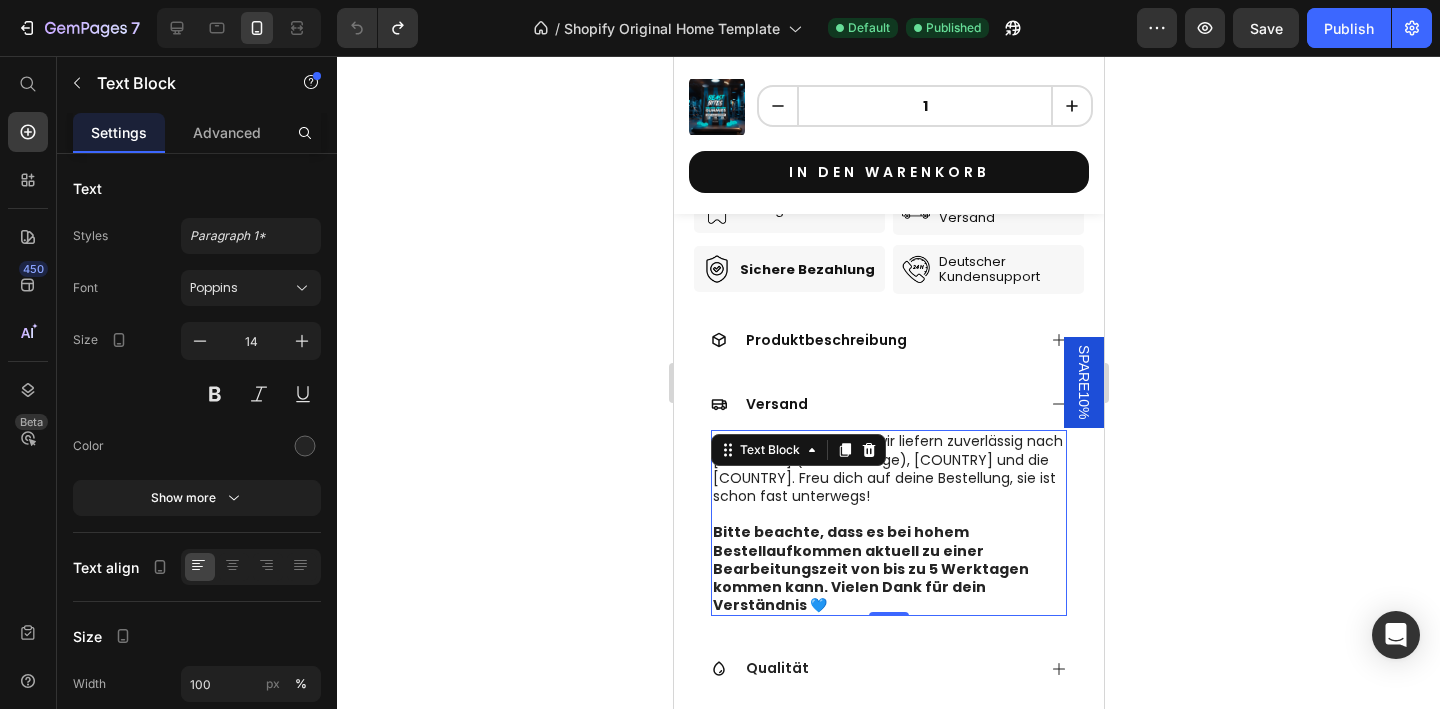click on "Bitte beachte, dass es bei hohem Bestellaufkommen aktuell zu einer Bearbeitungszeit von bis zu 5 Werktagen kommen kann. Vielen Dank für dein Verständnis 💙" at bounding box center (870, 568) 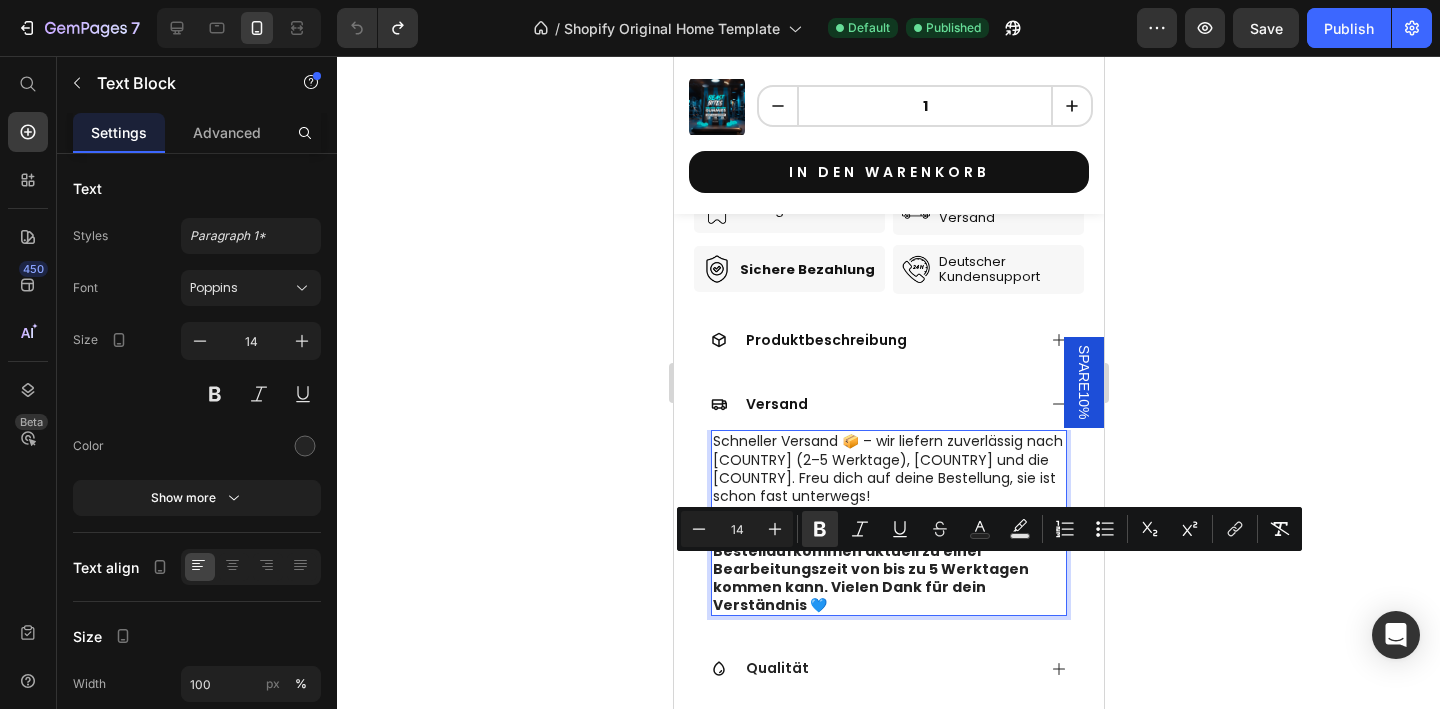 click on "Bitte beachte, dass es bei hohem Bestellaufkommen aktuell zu einer Bearbeitungszeit von bis zu 5 Werktagen kommen kann. Vielen Dank für dein Verständnis 💙" at bounding box center (870, 568) 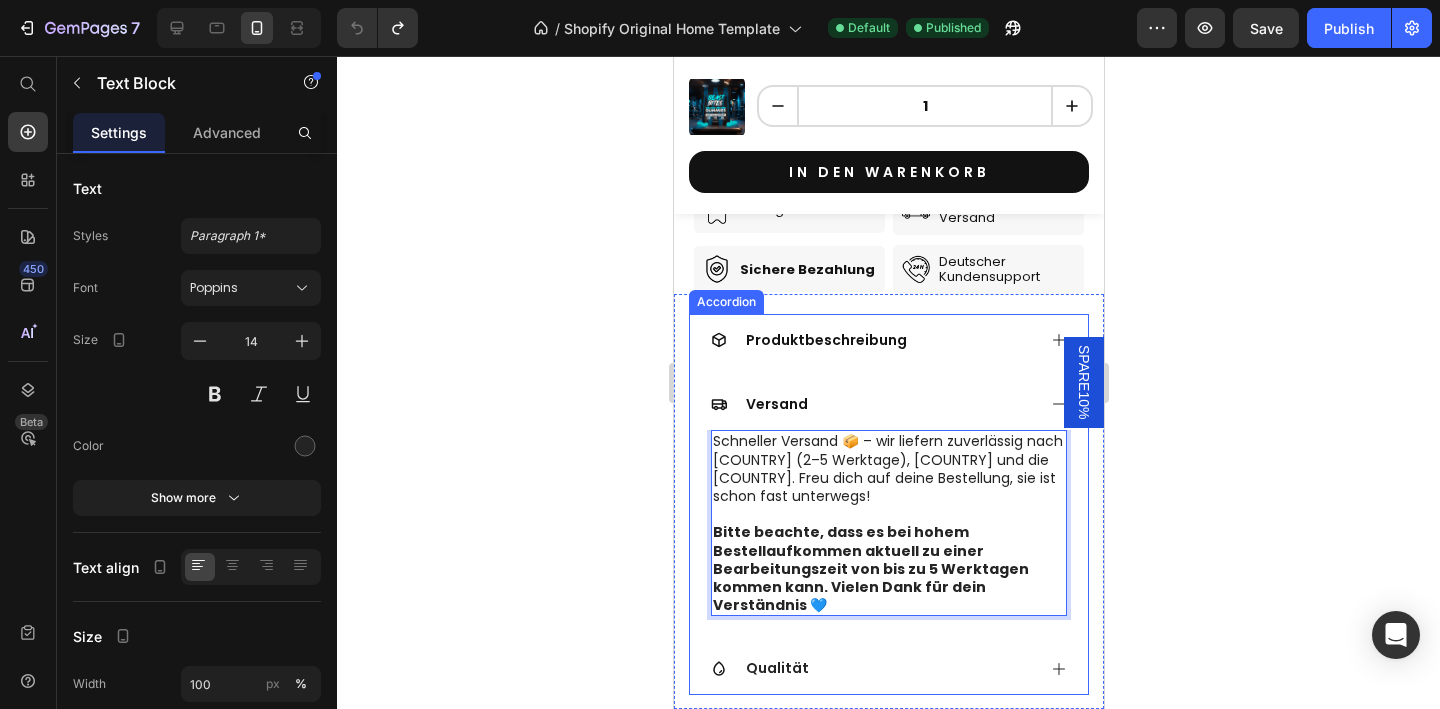 click 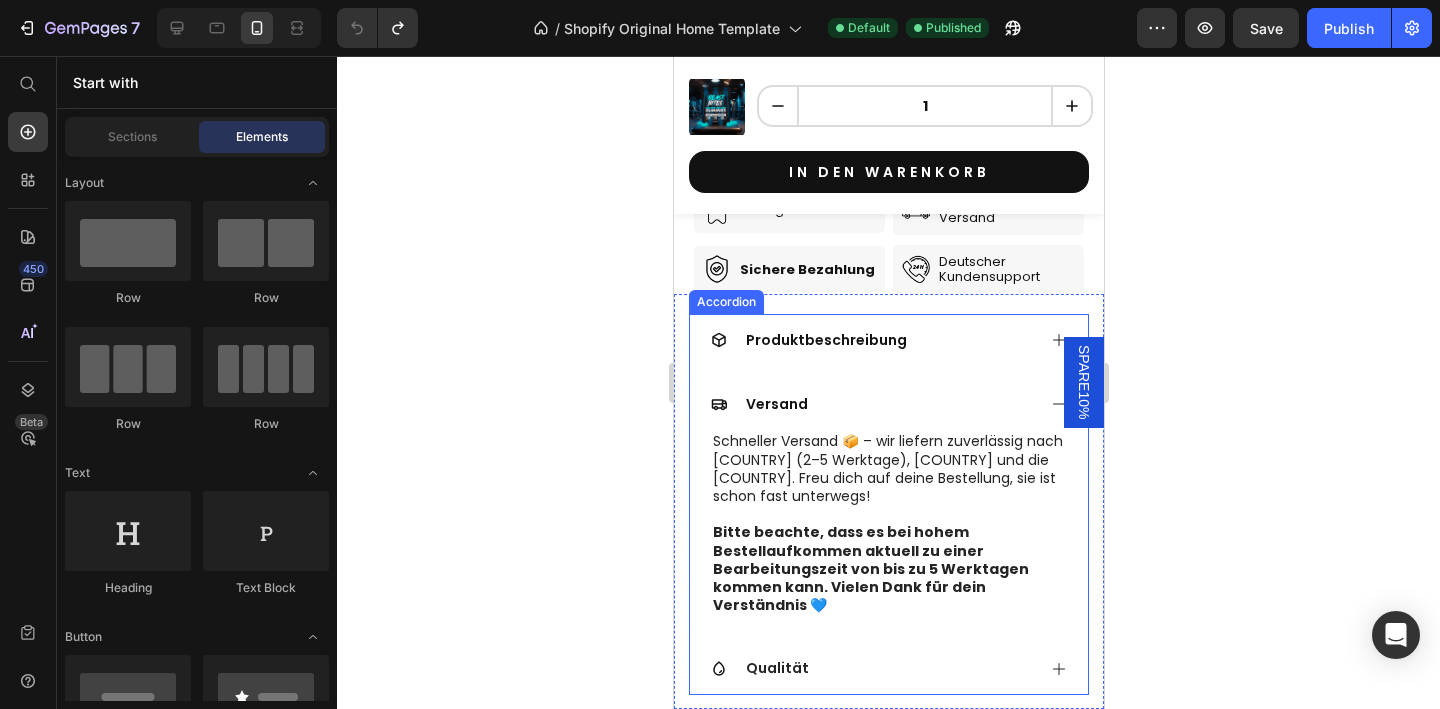 click on "Versand" at bounding box center [888, 404] 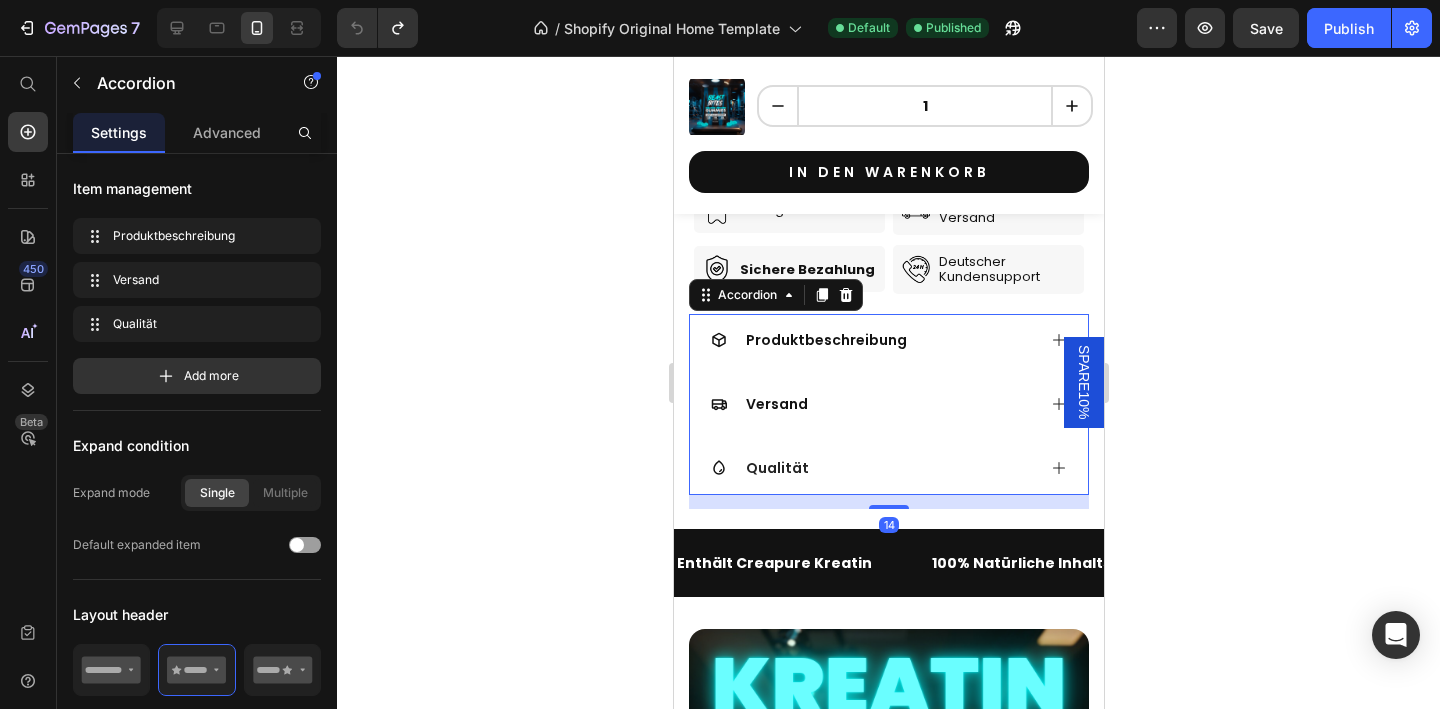 click on "Versand" at bounding box center (872, 404) 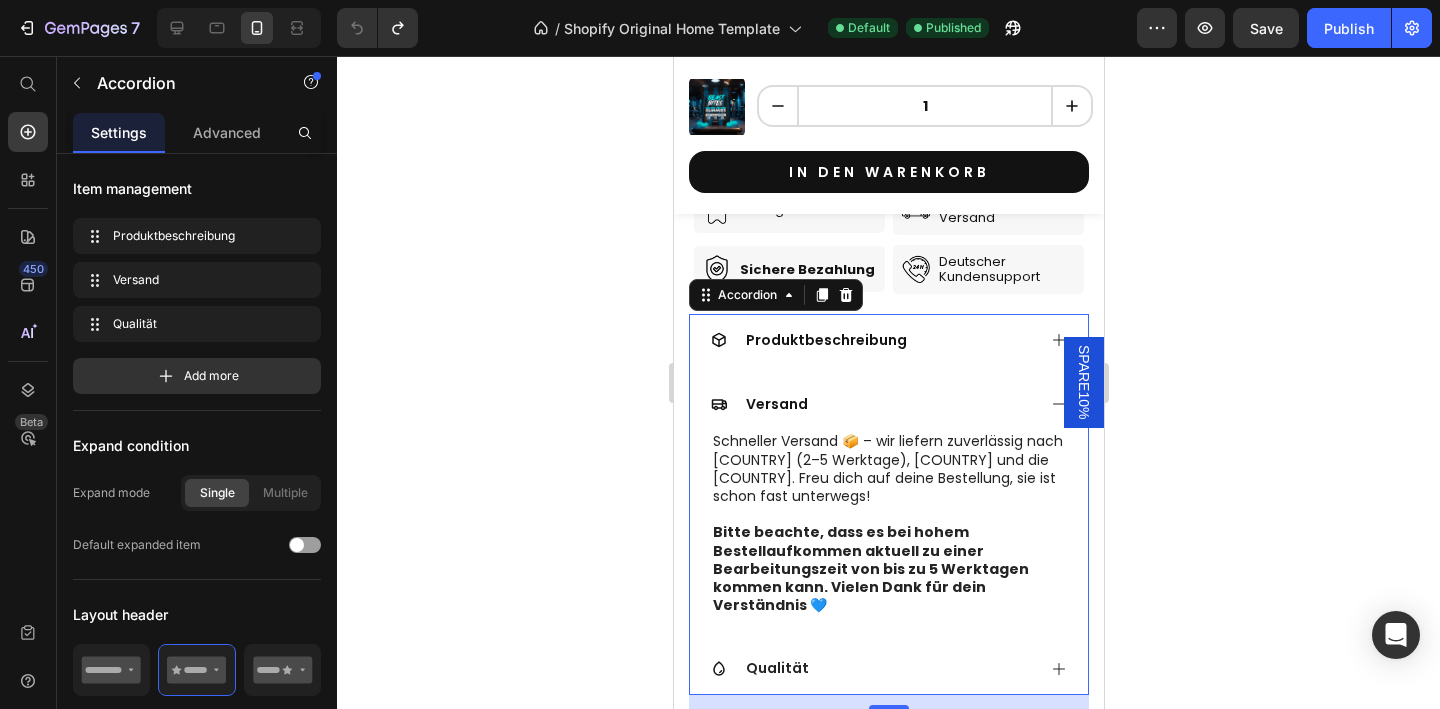 click on "Versand" at bounding box center [872, 404] 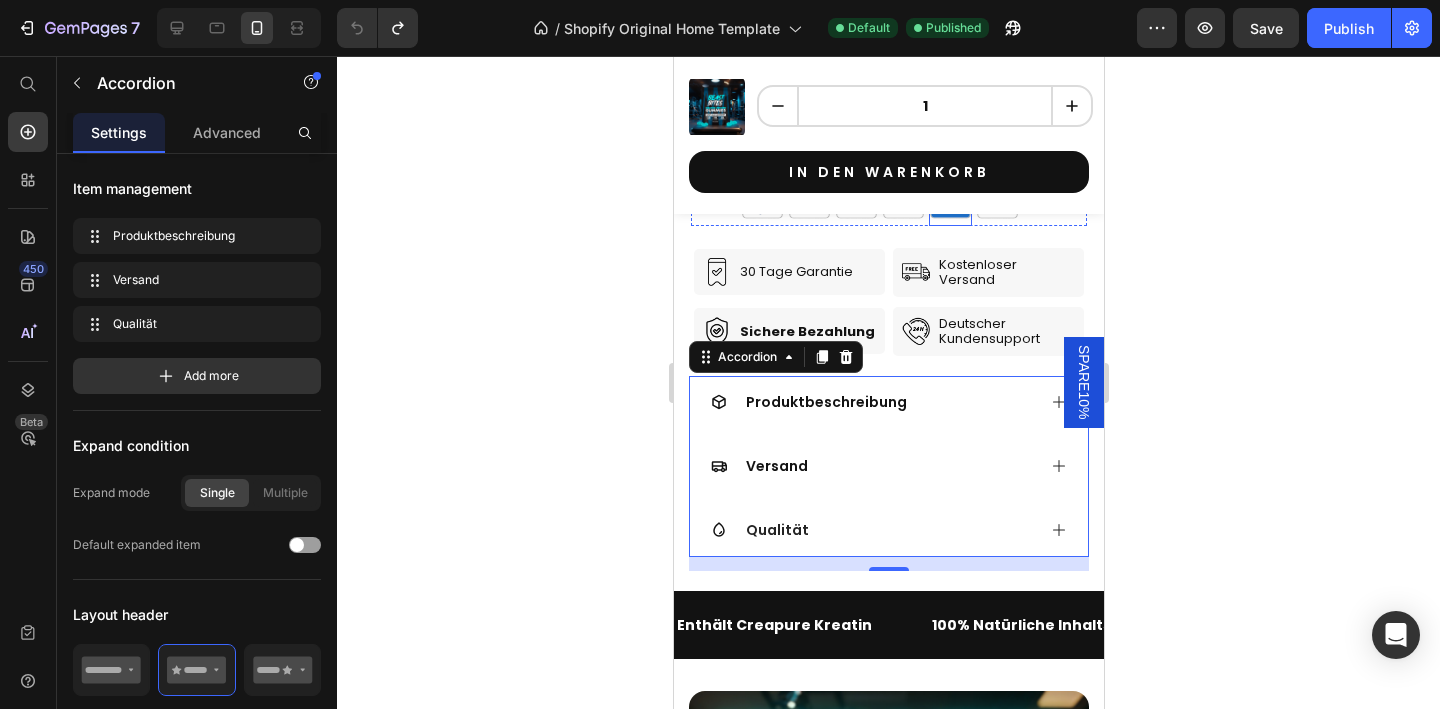 scroll, scrollTop: 1468, scrollLeft: 0, axis: vertical 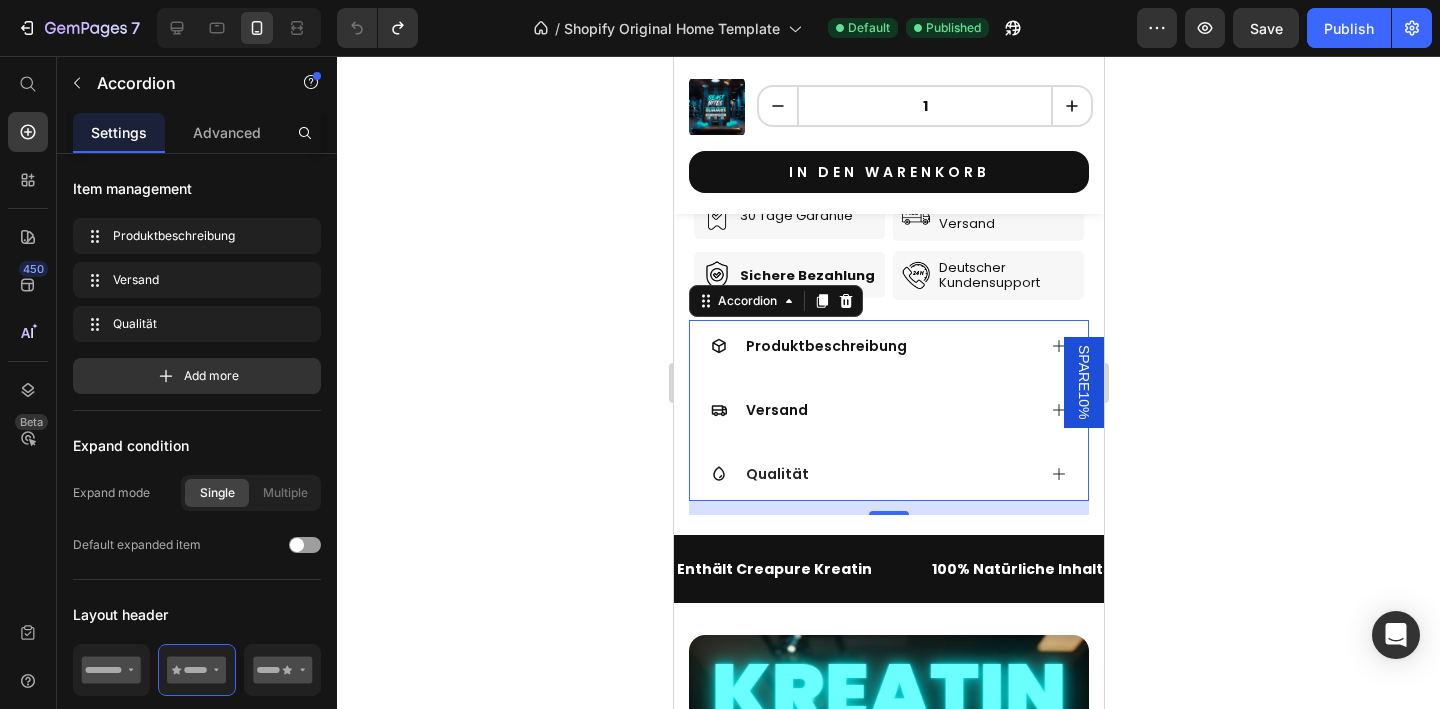 click on "Versand" at bounding box center (888, 410) 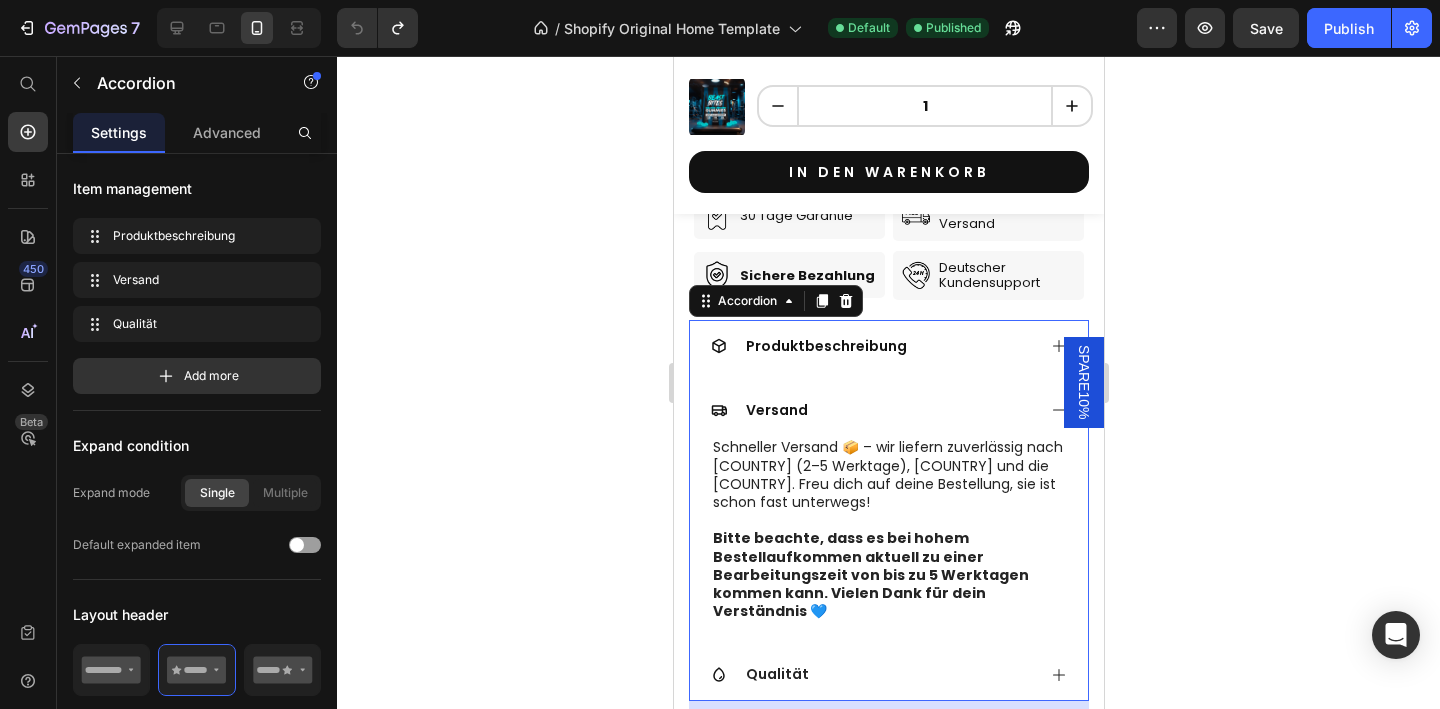 click on "Schneller Versand 📦 – wir liefern zuverlässig nach [COUNTRY] (2–5 Werktage), [COUNTRY] und die [COUNTRY]. Freu dich auf deine Bestellung, sie ist schon fast unterwegs!" at bounding box center [888, 474] 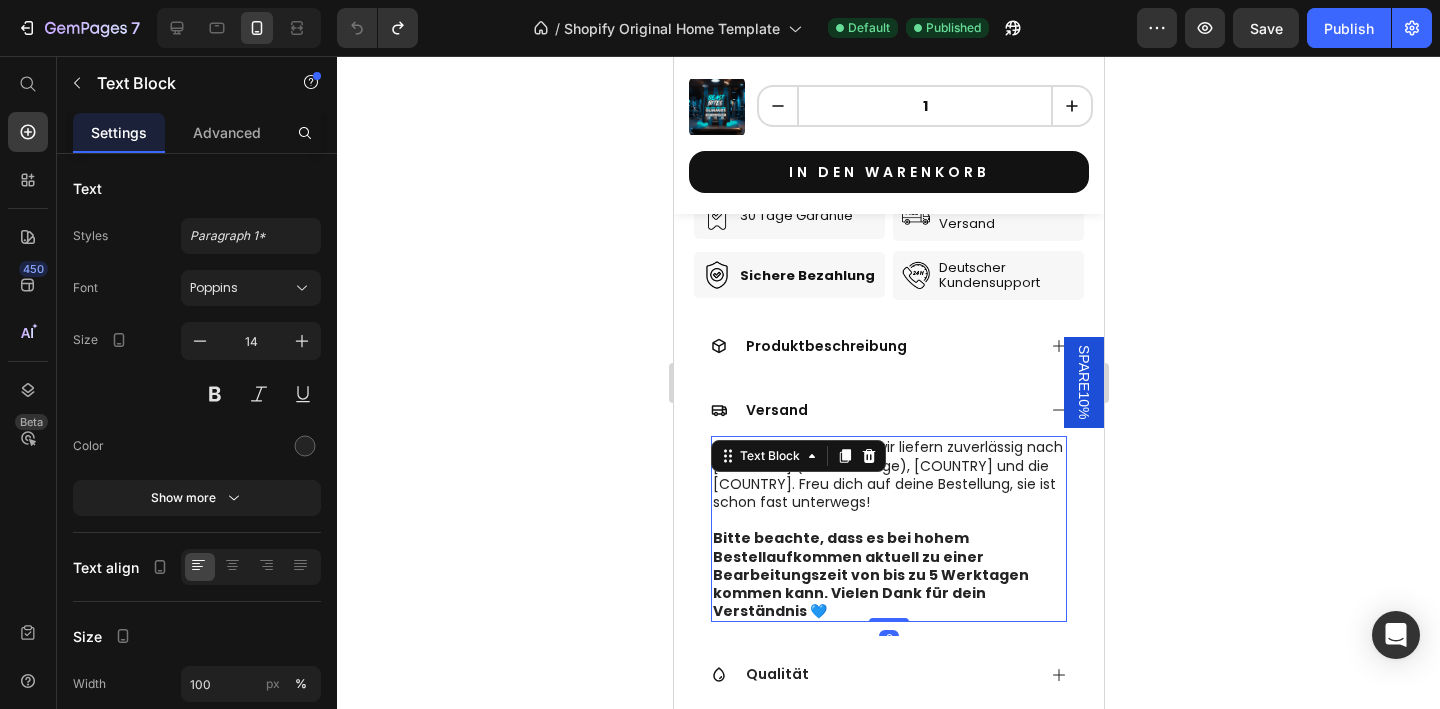 click on "Schneller Versand 📦 – wir liefern zuverlässig nach [COUNTRY] (2–5 Werktage), [COUNTRY] und die [COUNTRY]. Freu dich auf deine Bestellung, sie ist schon fast unterwegs!" at bounding box center (888, 474) 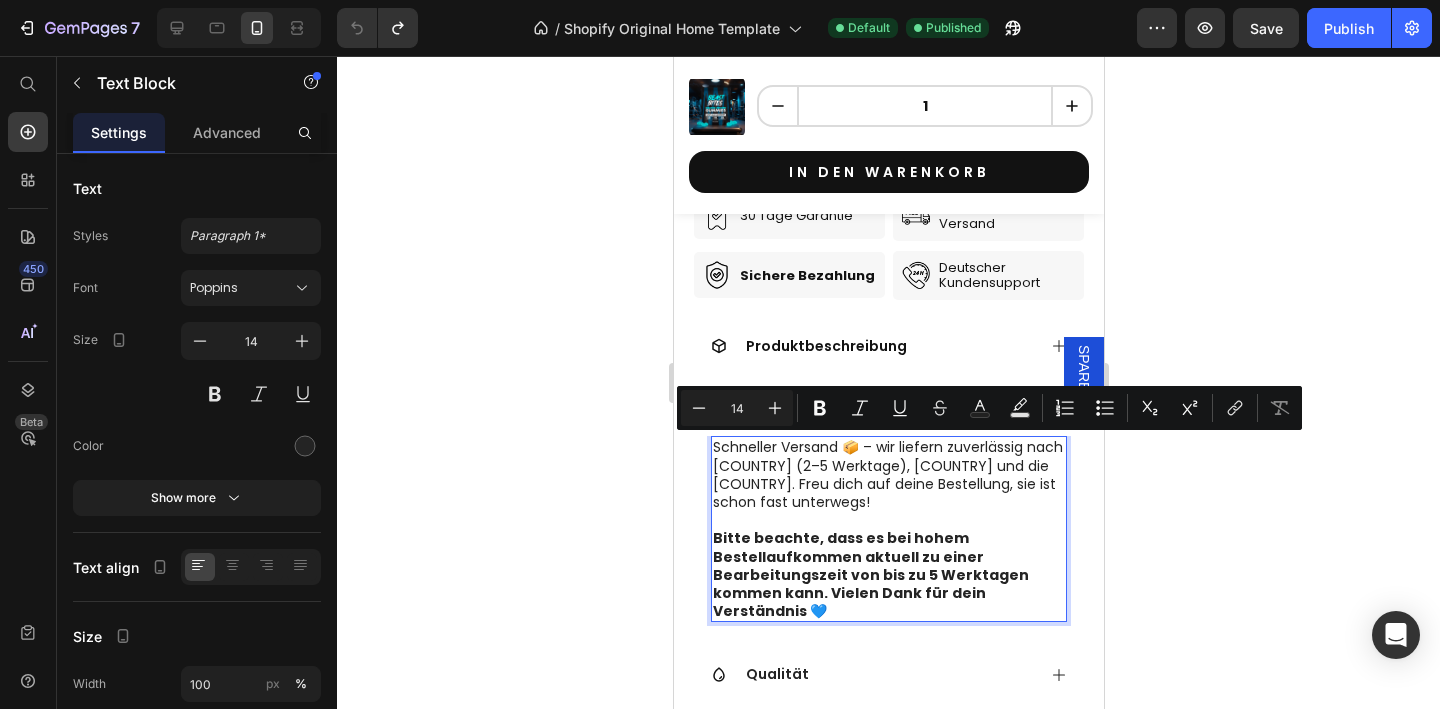 click on "Schneller Versand 📦 – wir liefern zuverlässig nach [COUNTRY] (2–5 Werktage), [COUNTRY] und die [COUNTRY]. Freu dich auf deine Bestellung, sie ist schon fast unterwegs!" at bounding box center [888, 474] 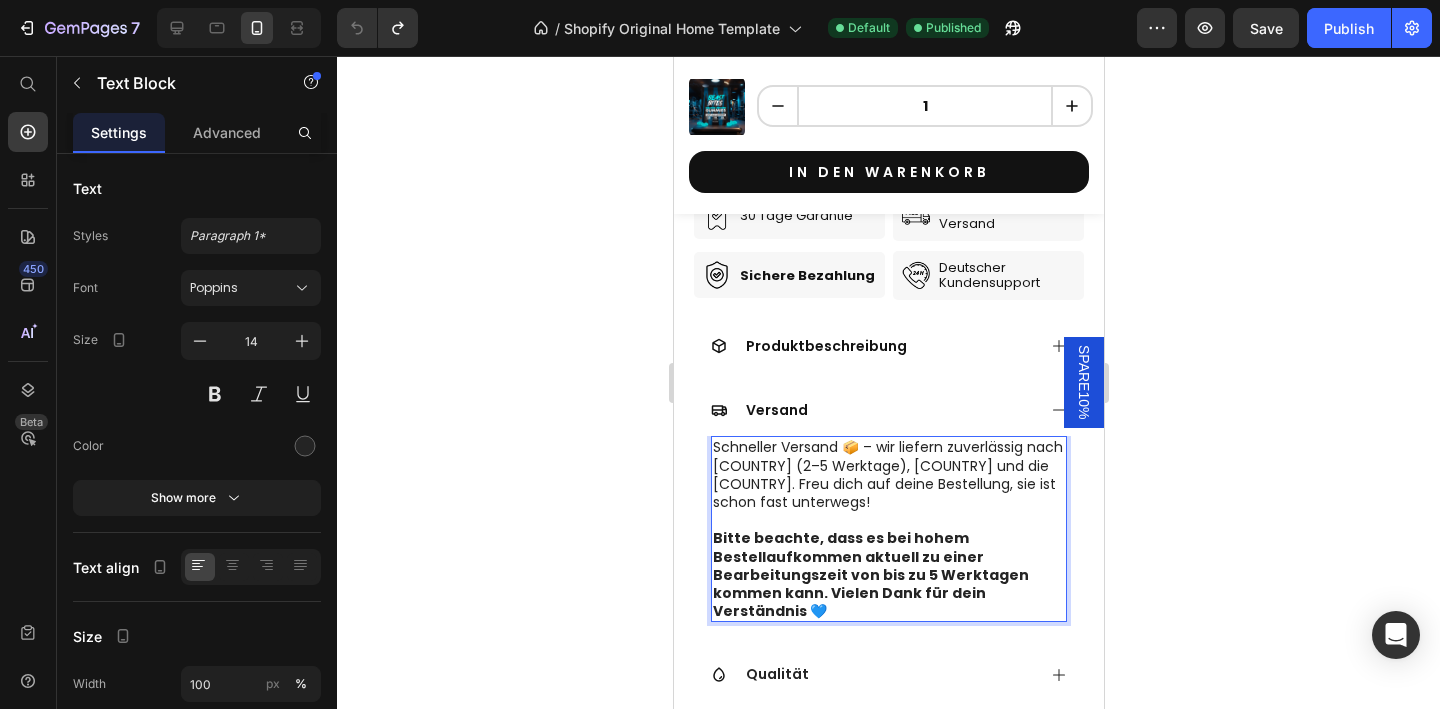 click on "Schneller Versand 📦 – wir liefern zuverlässig nach [COUNTRY] (2–5 Werktage), [COUNTRY] und die [COUNTRY]. Freu dich auf deine Bestellung, sie ist schon fast unterwegs!" at bounding box center (888, 474) 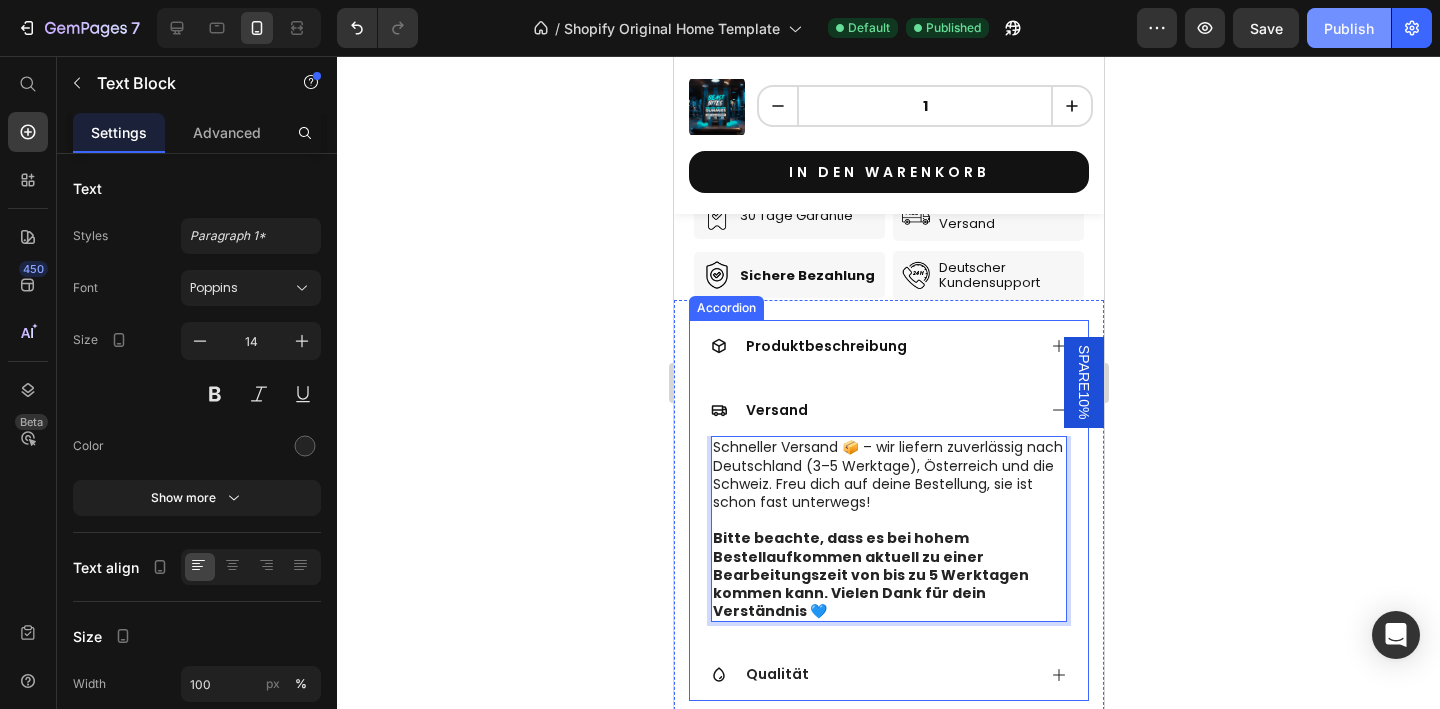 click on "Publish" 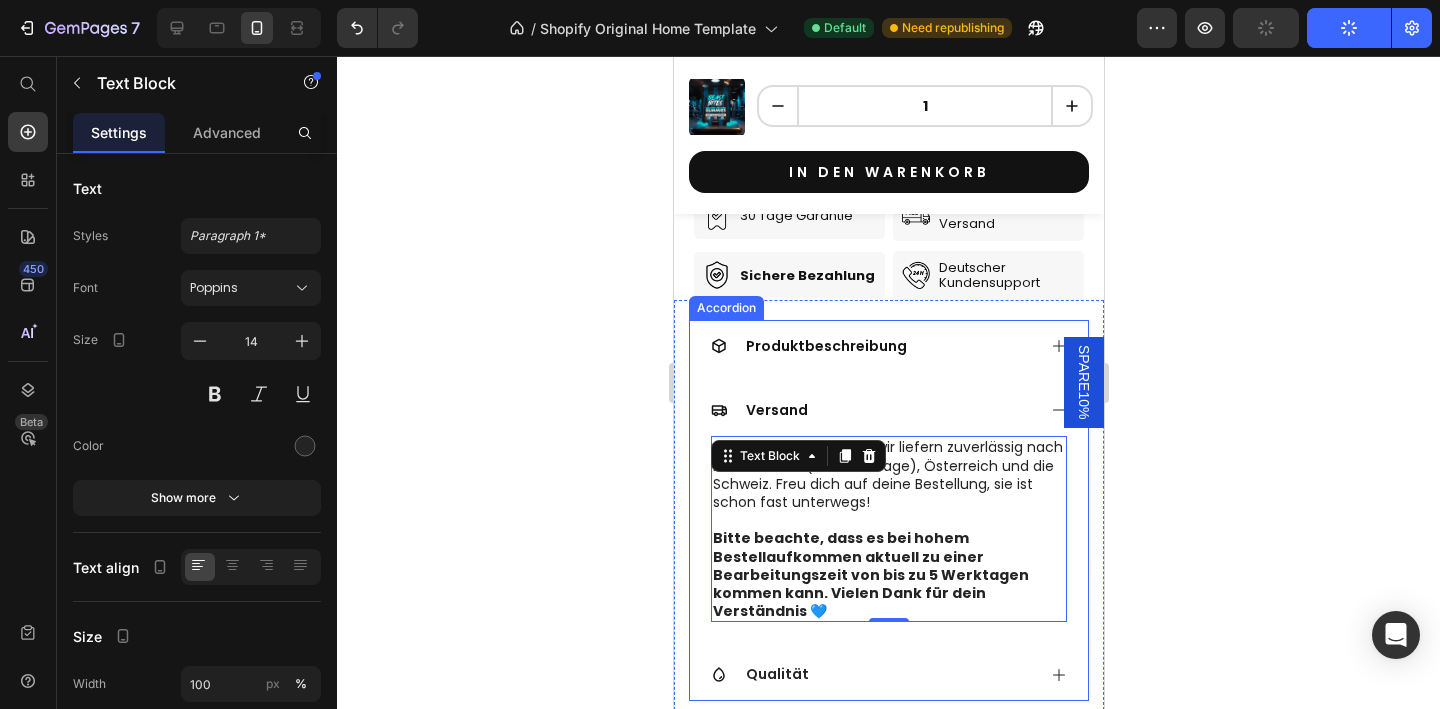 click on "Produktbeschreibung" at bounding box center (872, 346) 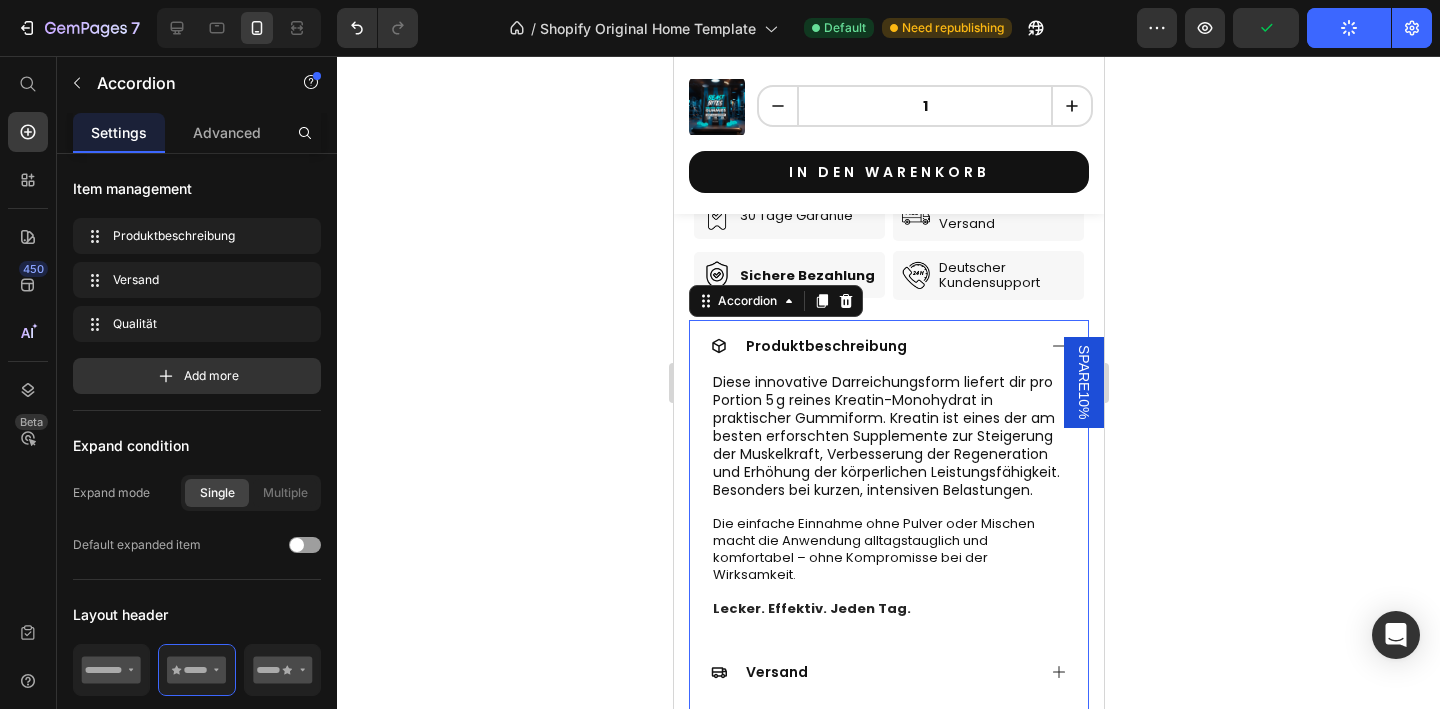 click on "Produktbeschreibung" at bounding box center (872, 346) 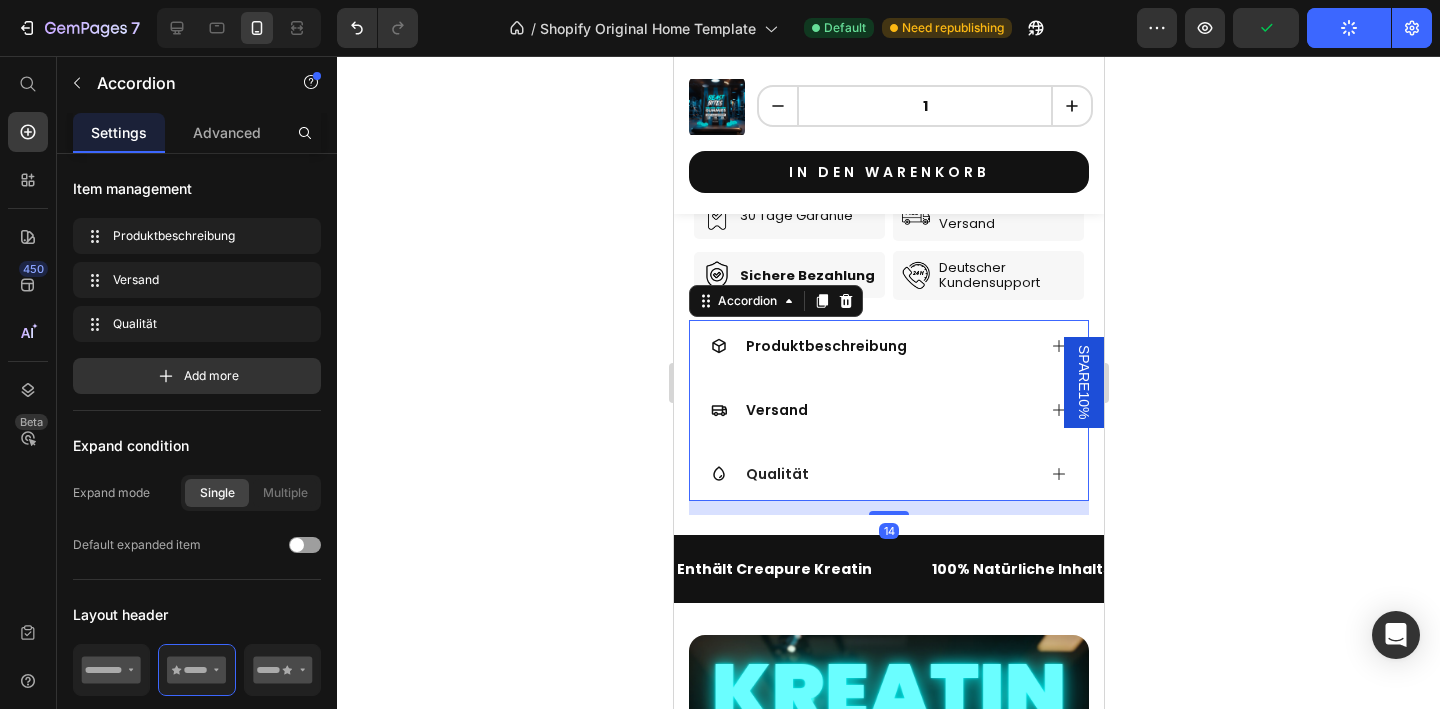 click on "Versand" at bounding box center [872, 410] 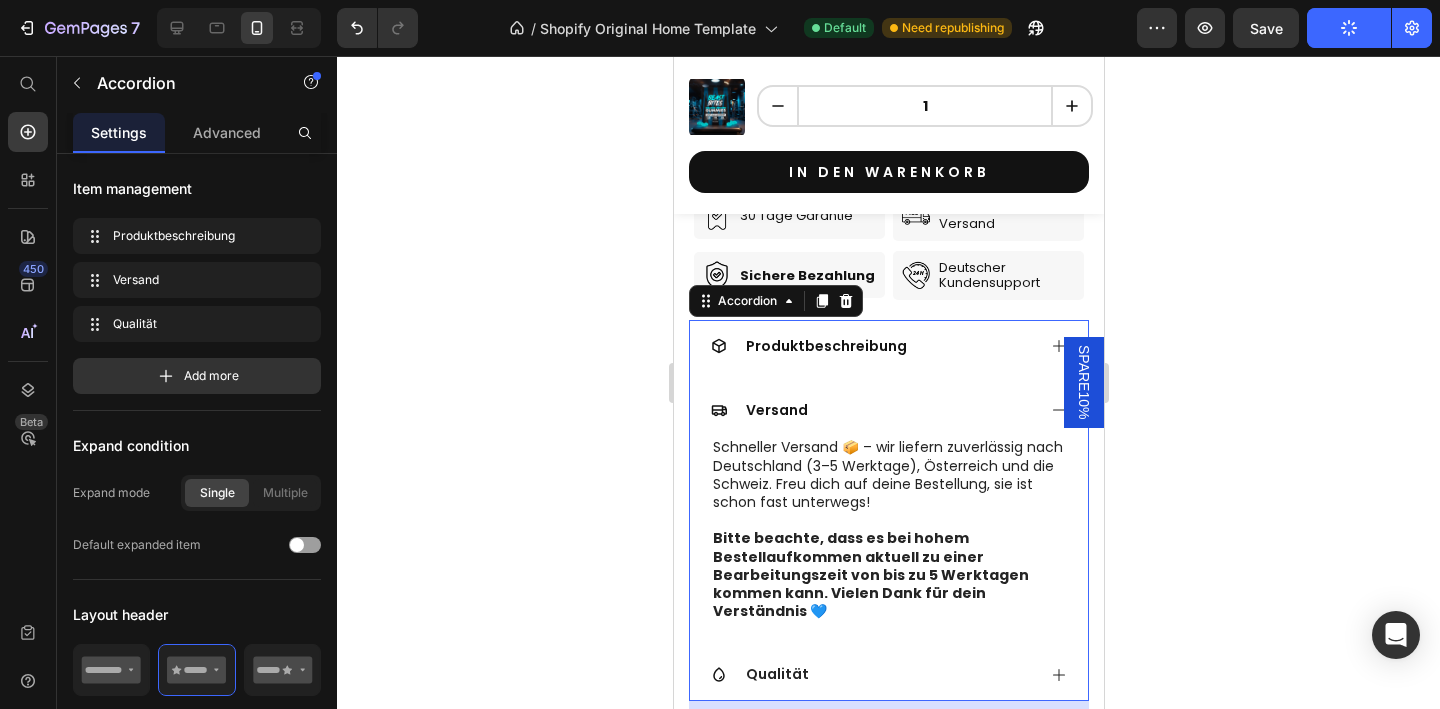 click on "Versand" at bounding box center [872, 410] 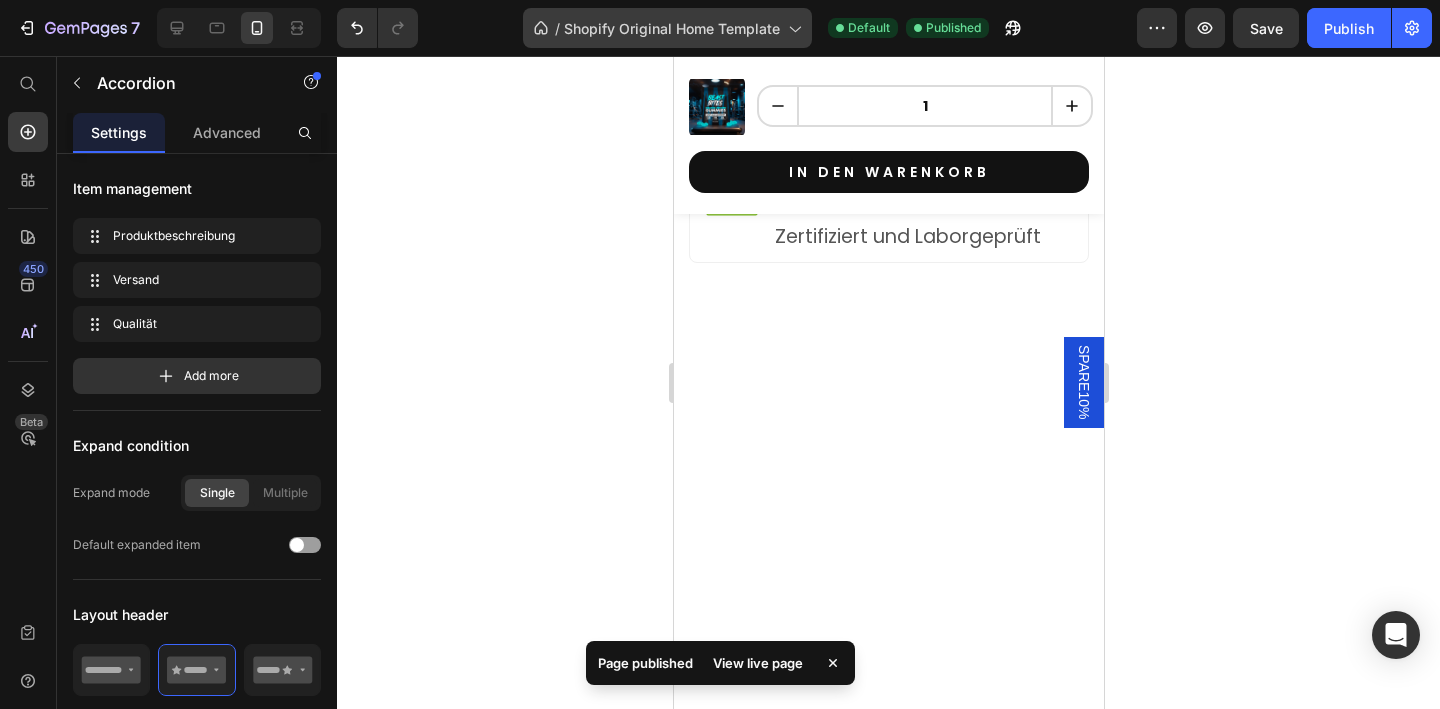 scroll, scrollTop: 1422, scrollLeft: 0, axis: vertical 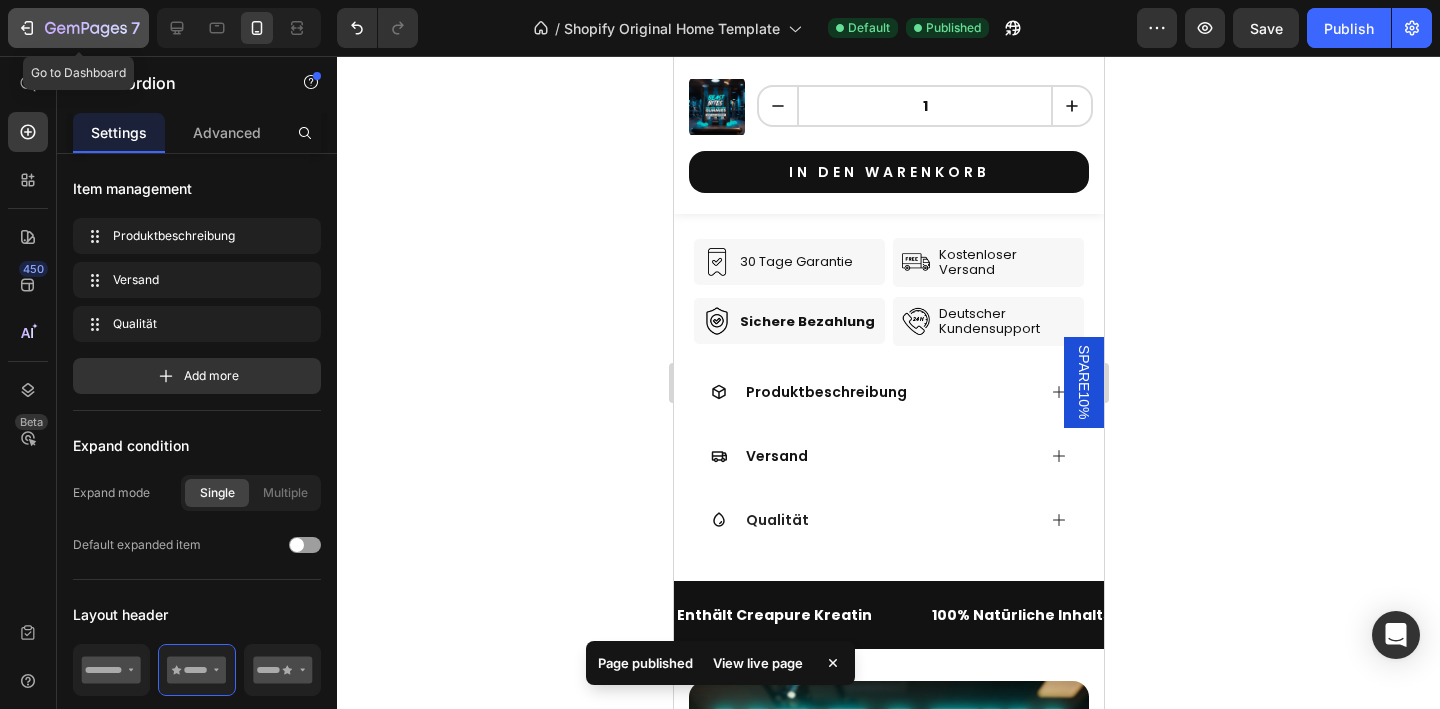 click on "7" 